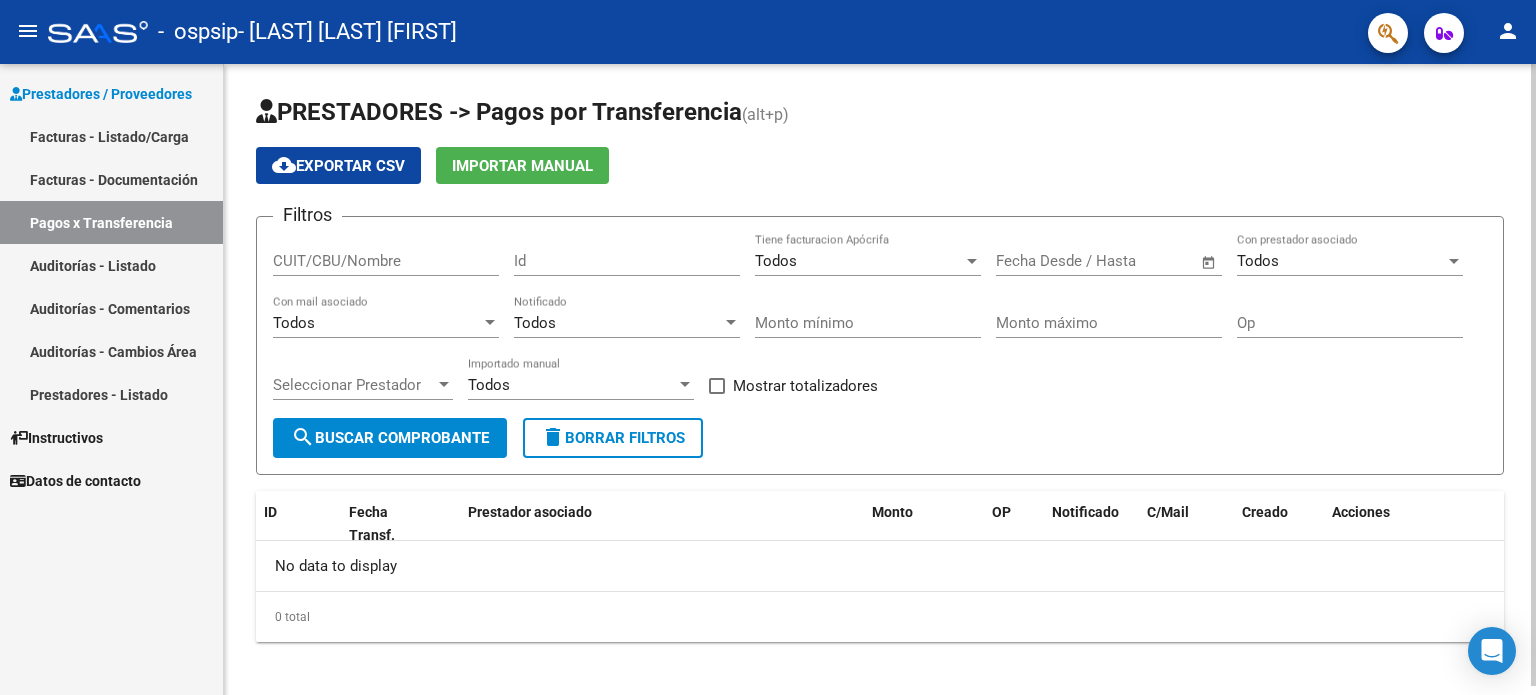 scroll, scrollTop: 0, scrollLeft: 0, axis: both 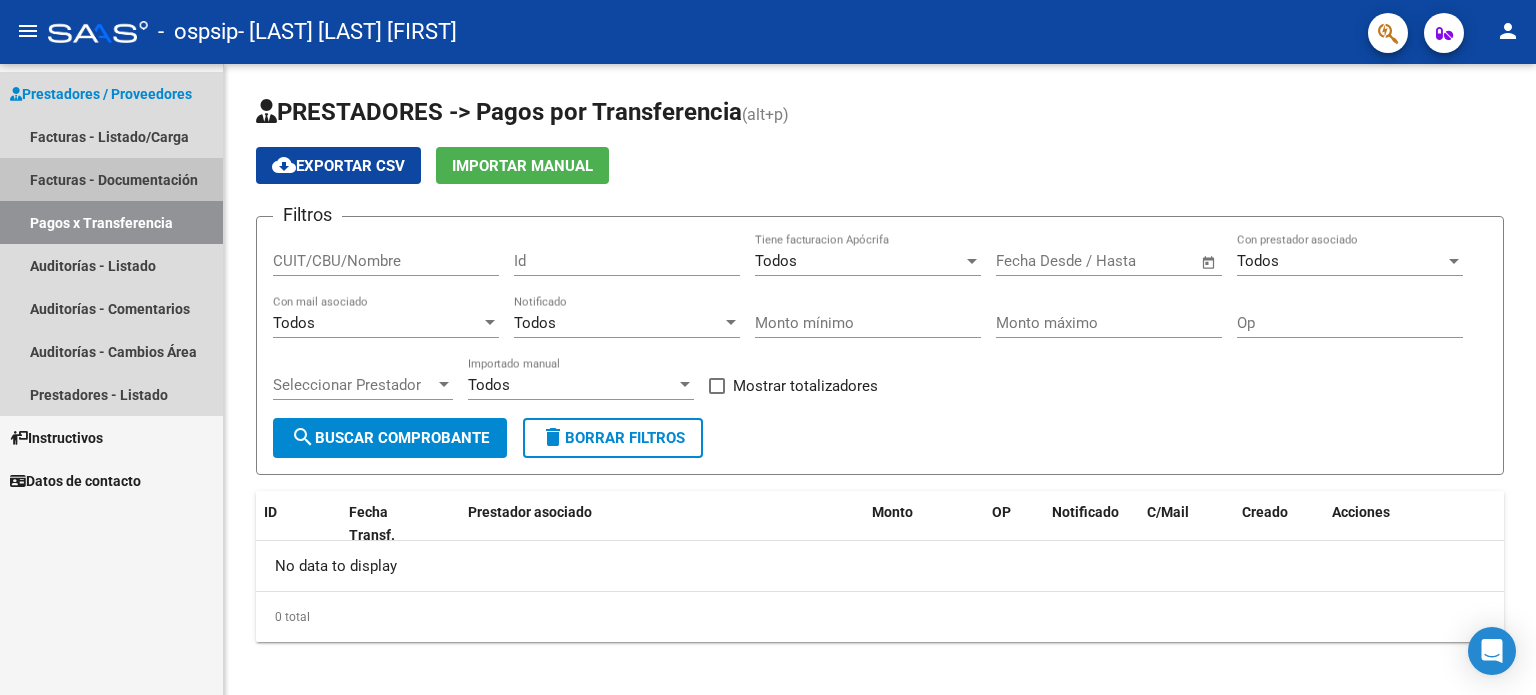 click on "Facturas - Documentación" at bounding box center [111, 179] 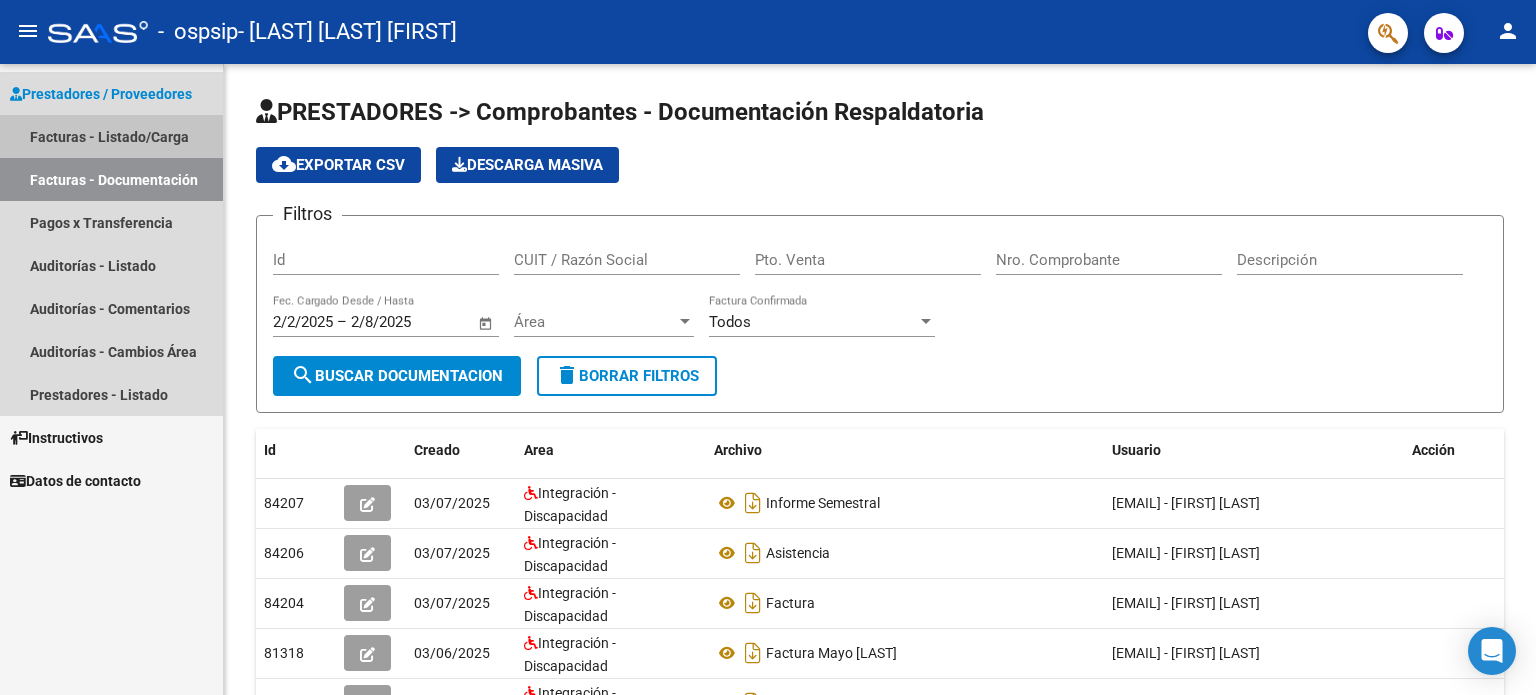 click on "Facturas - Listado/Carga" at bounding box center [111, 136] 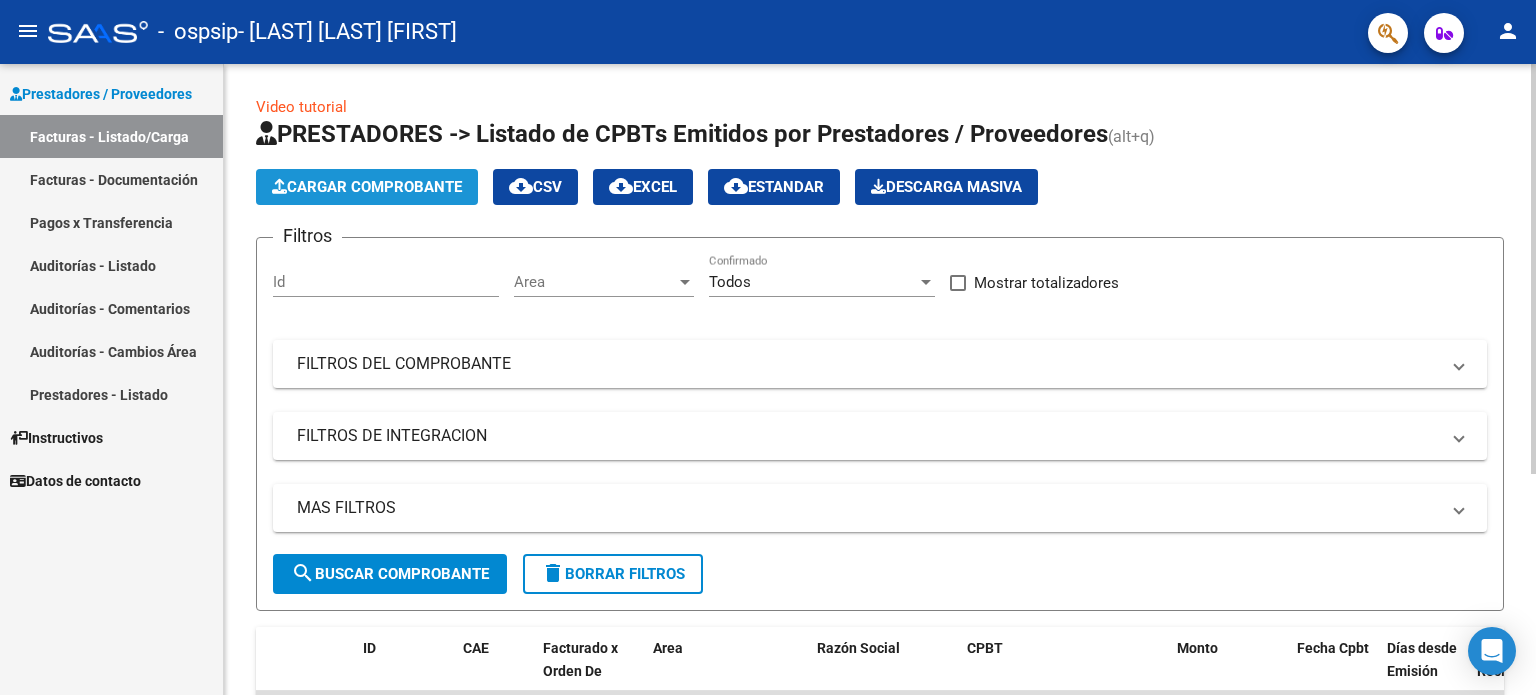 click on "Cargar Comprobante" 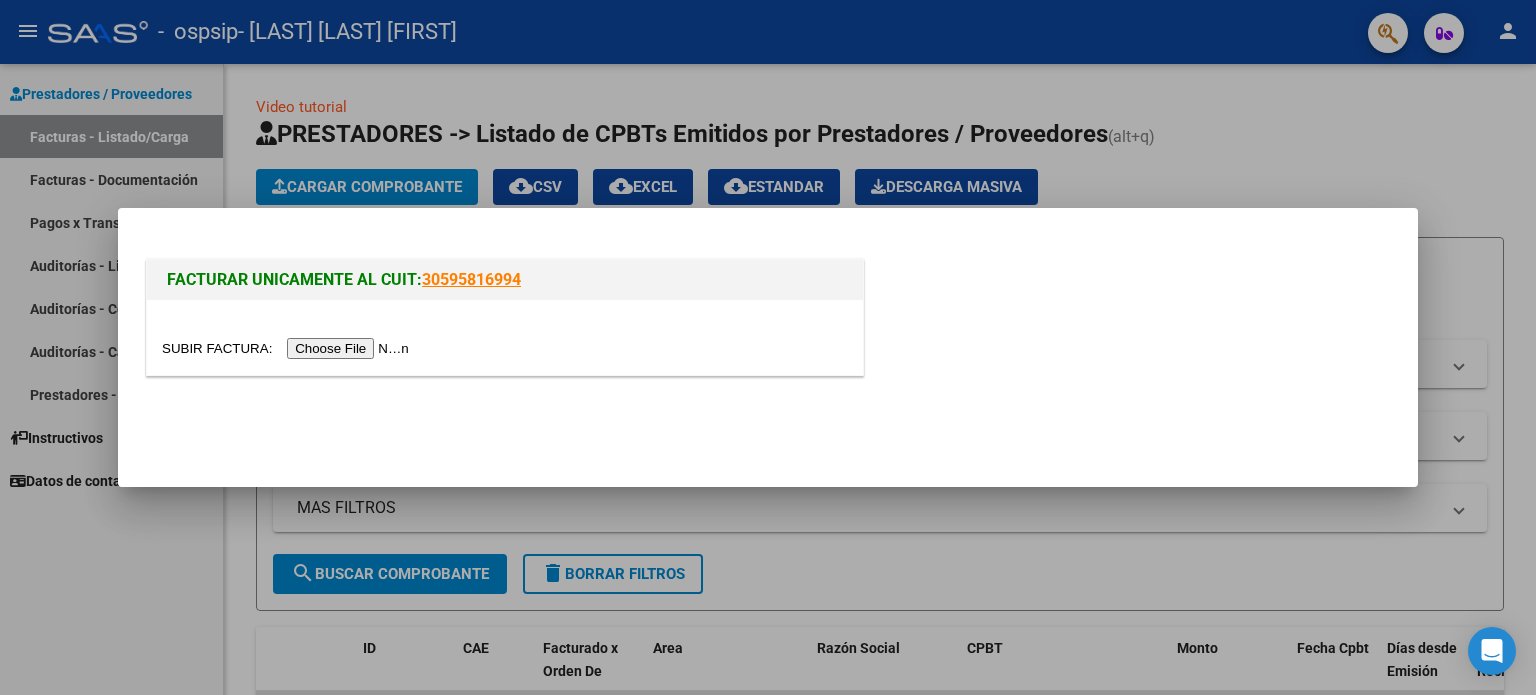 click at bounding box center (288, 348) 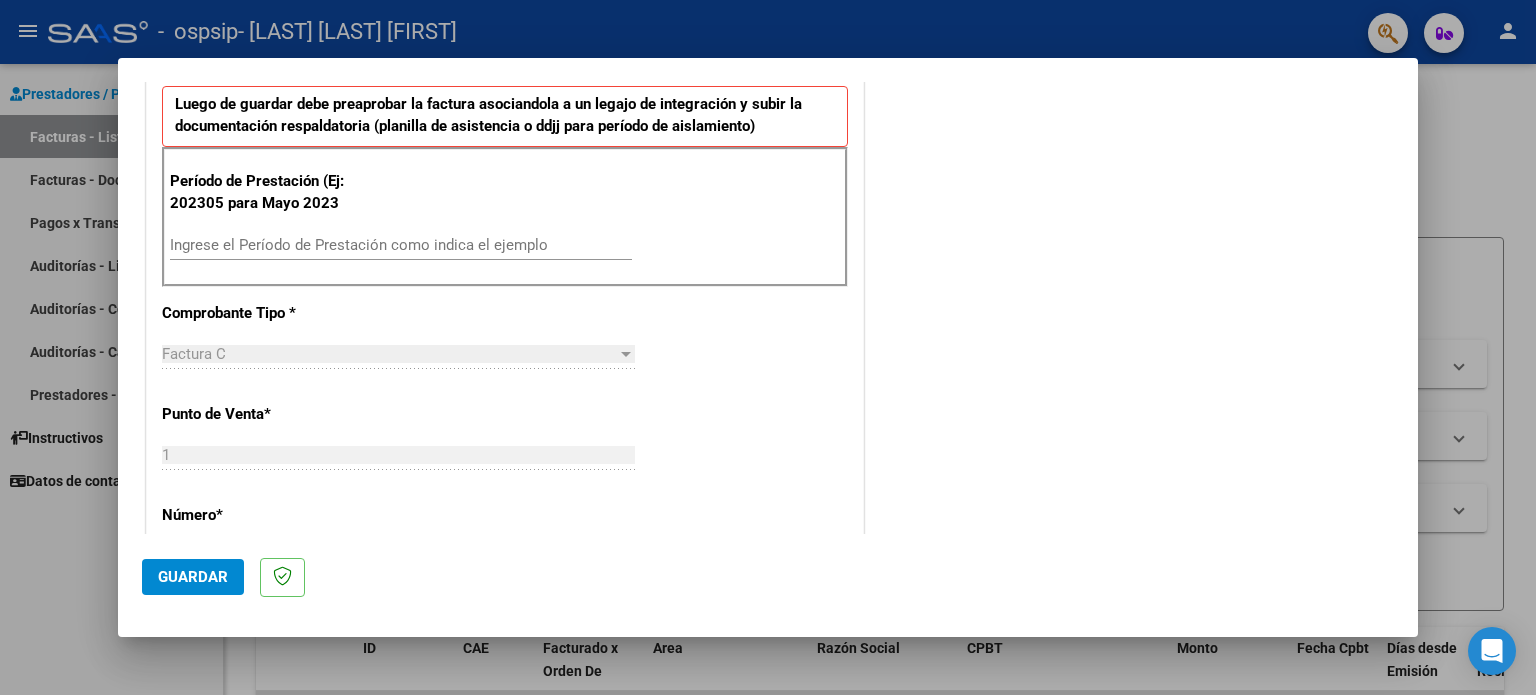 scroll, scrollTop: 520, scrollLeft: 0, axis: vertical 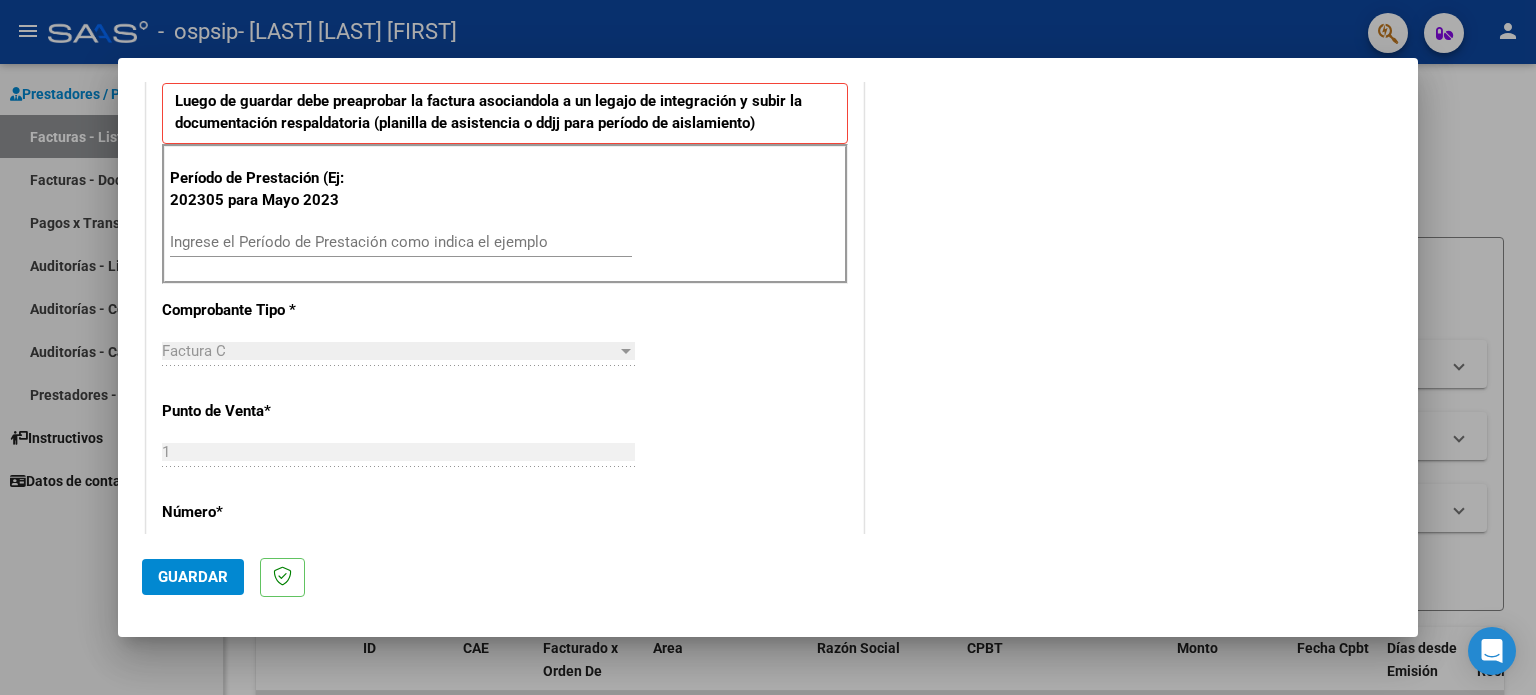 click on "Ingrese el Período de Prestación como indica el ejemplo" at bounding box center (401, 242) 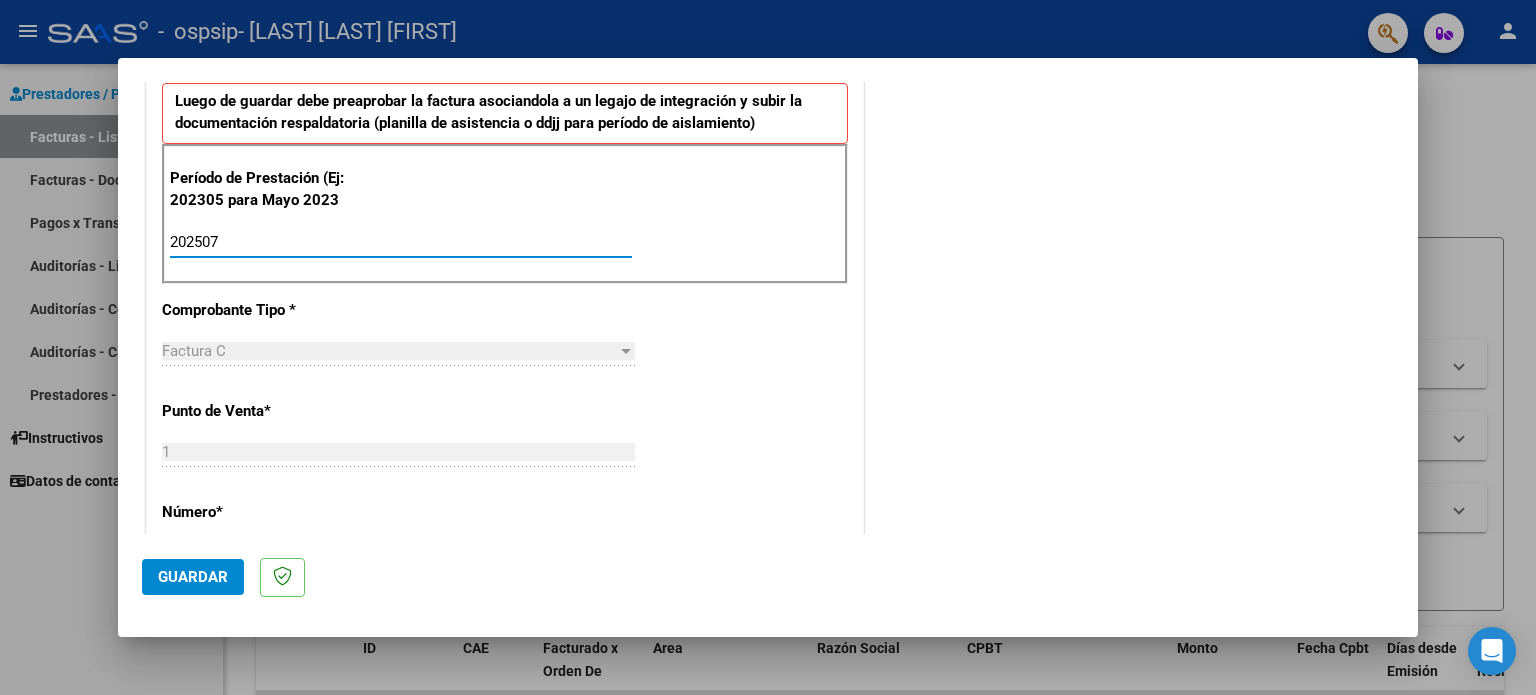 type on "202507" 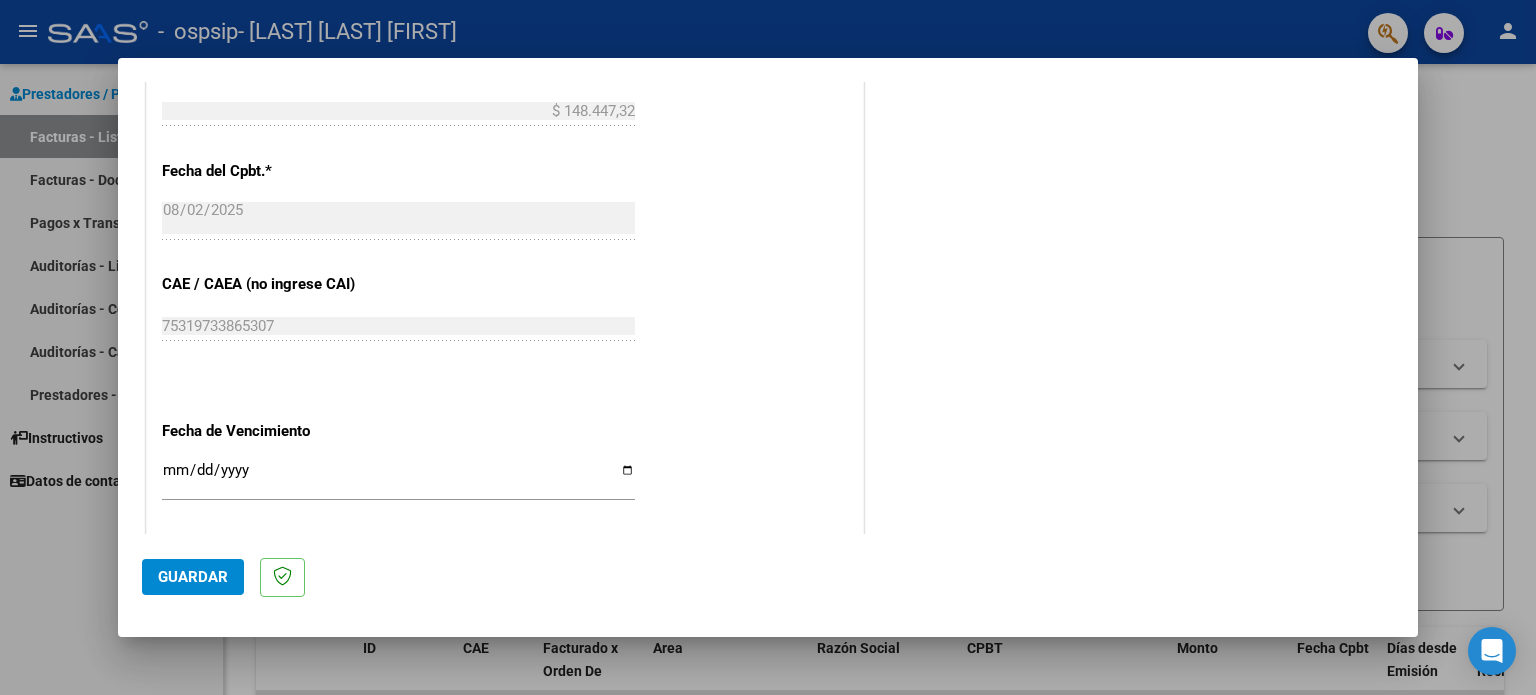 scroll, scrollTop: 1268, scrollLeft: 0, axis: vertical 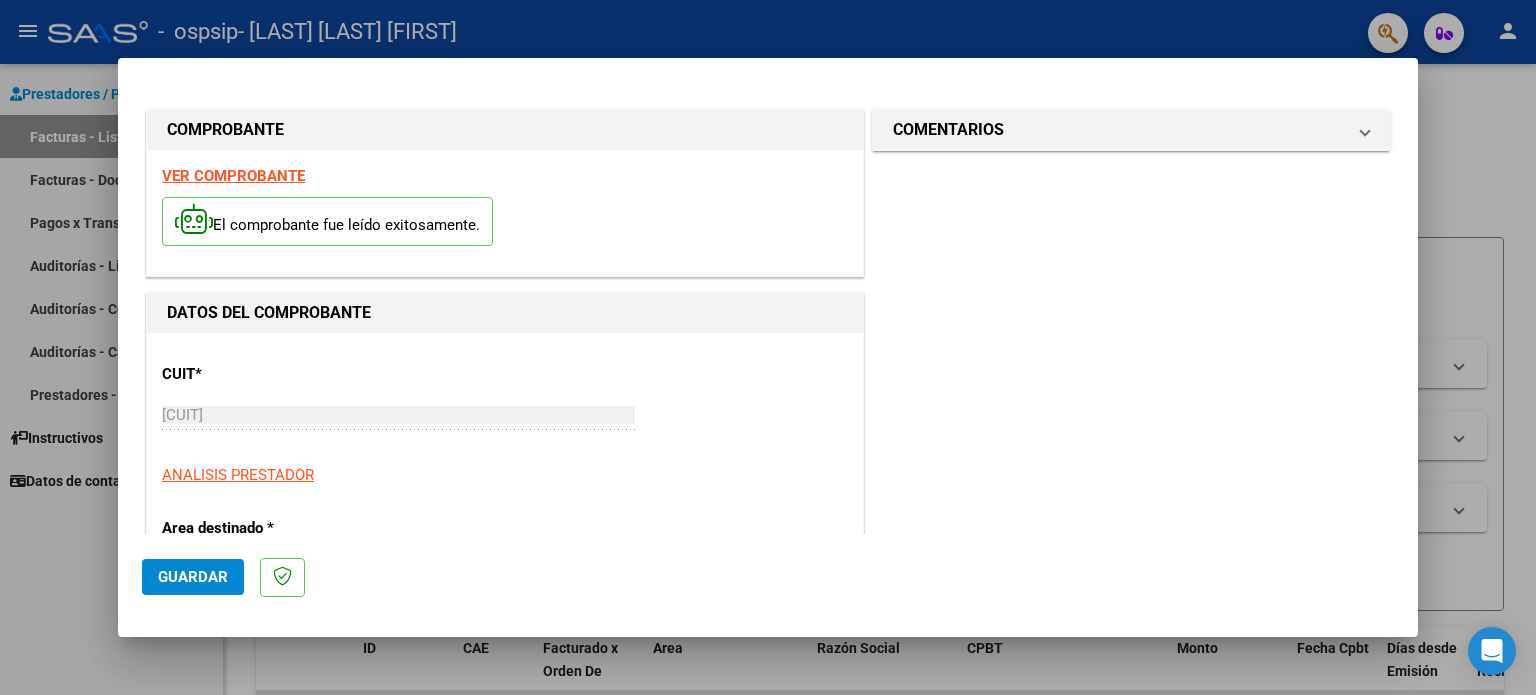 click on "Guardar" 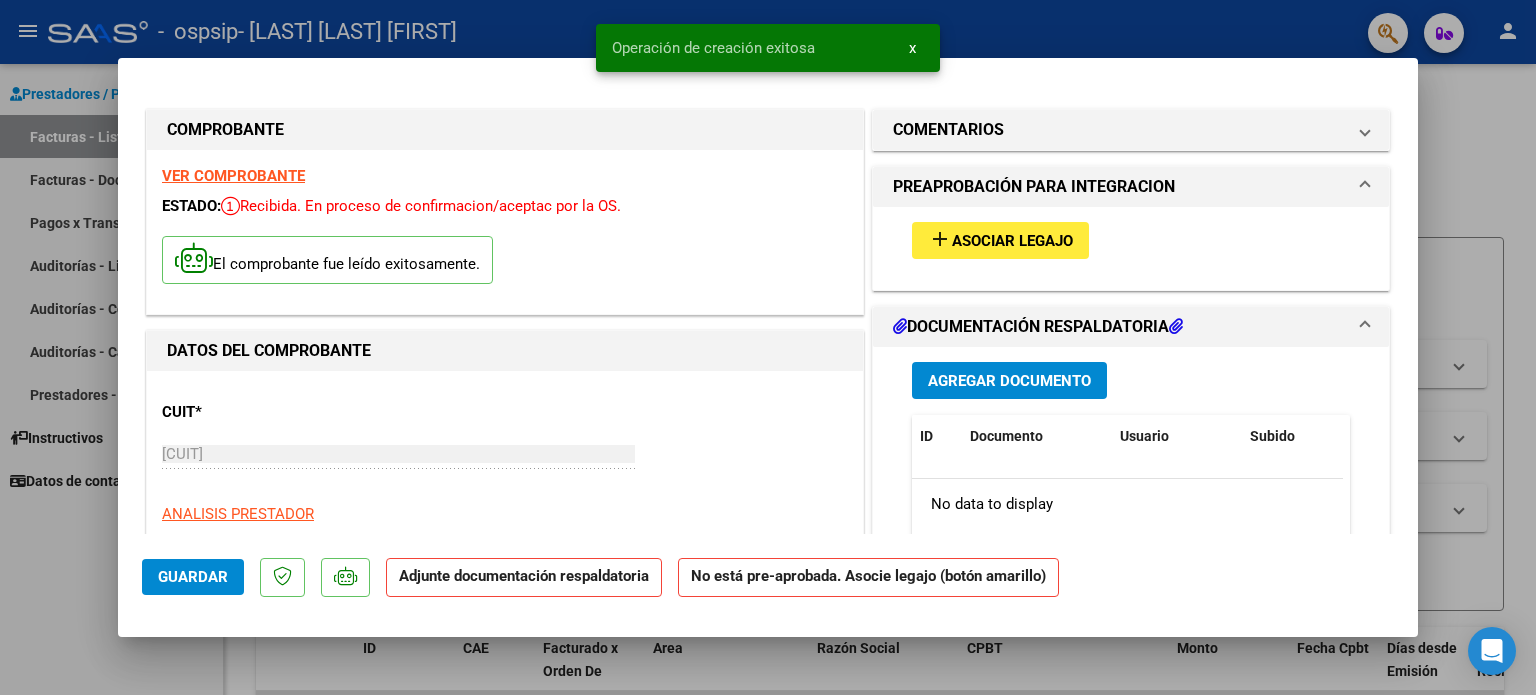click on "Asociar Legajo" at bounding box center [1012, 241] 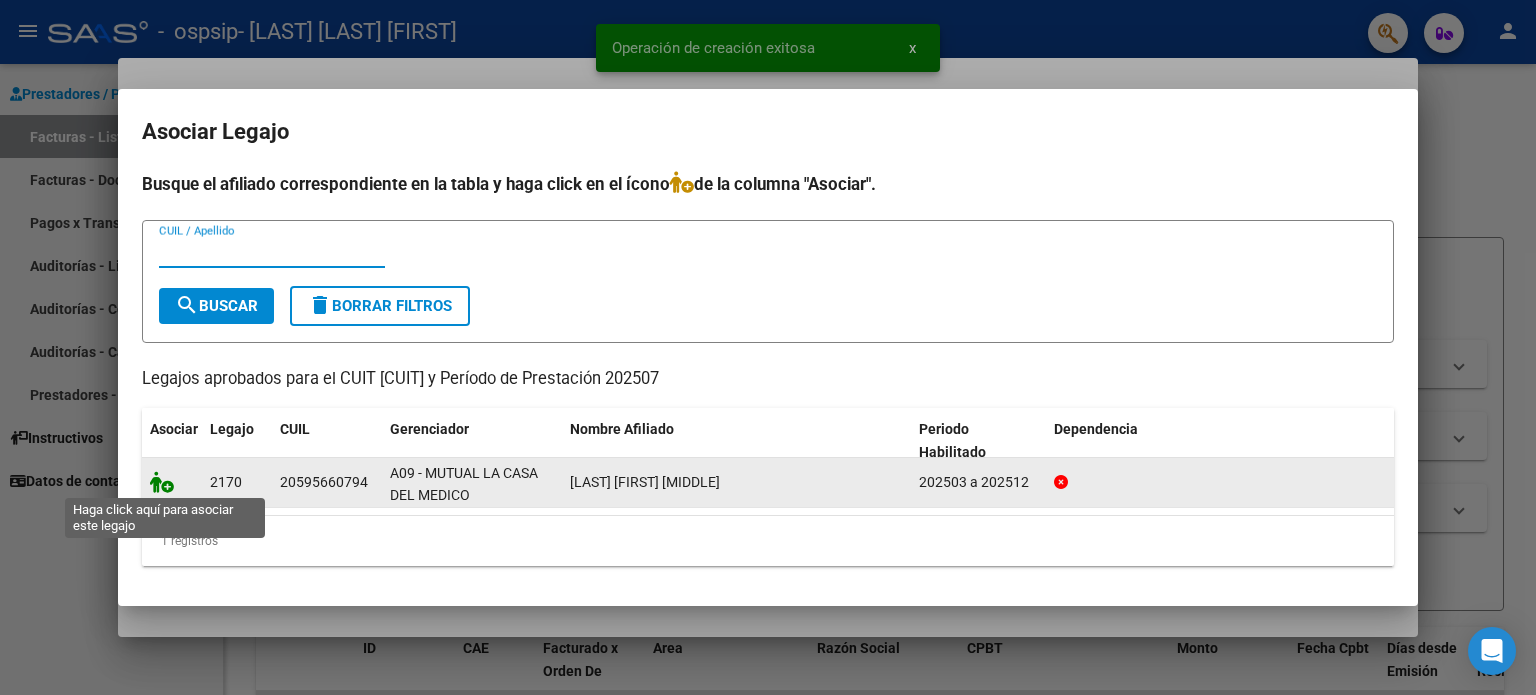 click 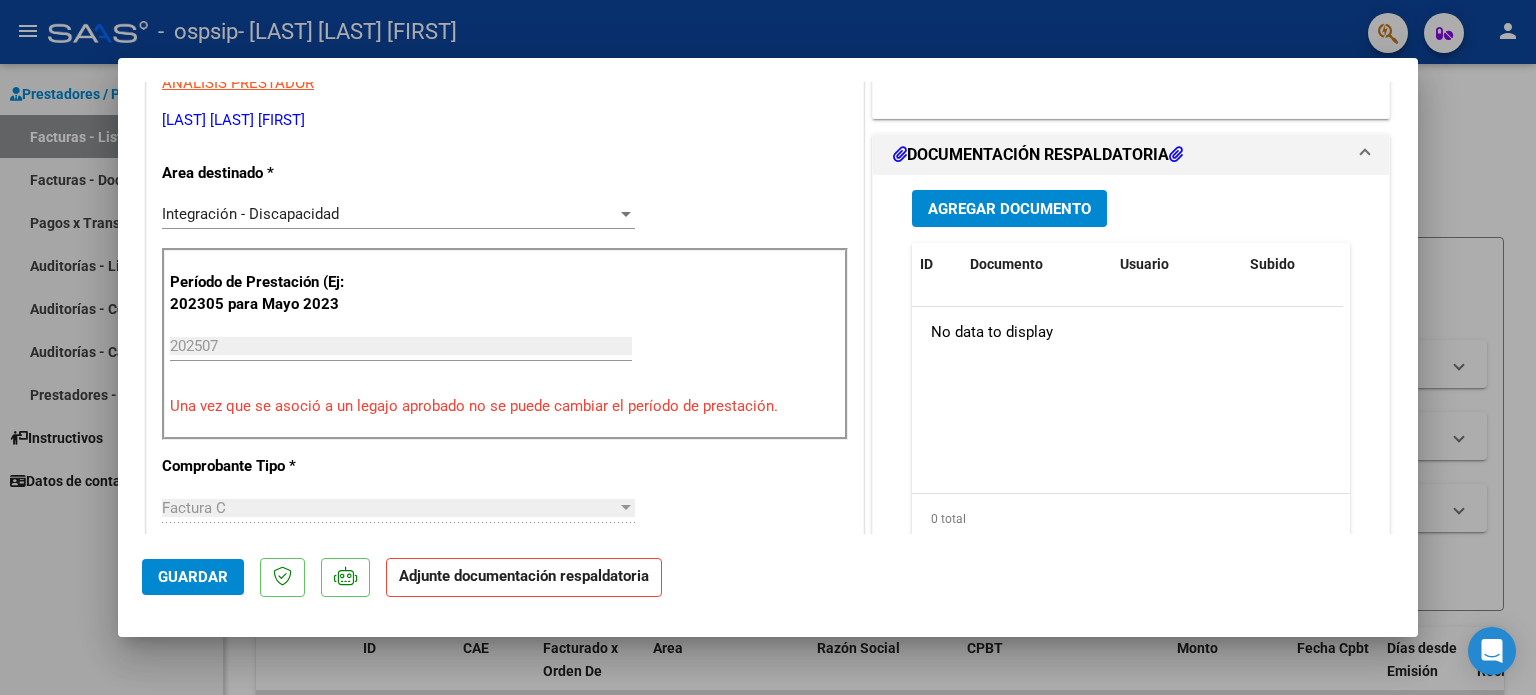 scroll, scrollTop: 420, scrollLeft: 0, axis: vertical 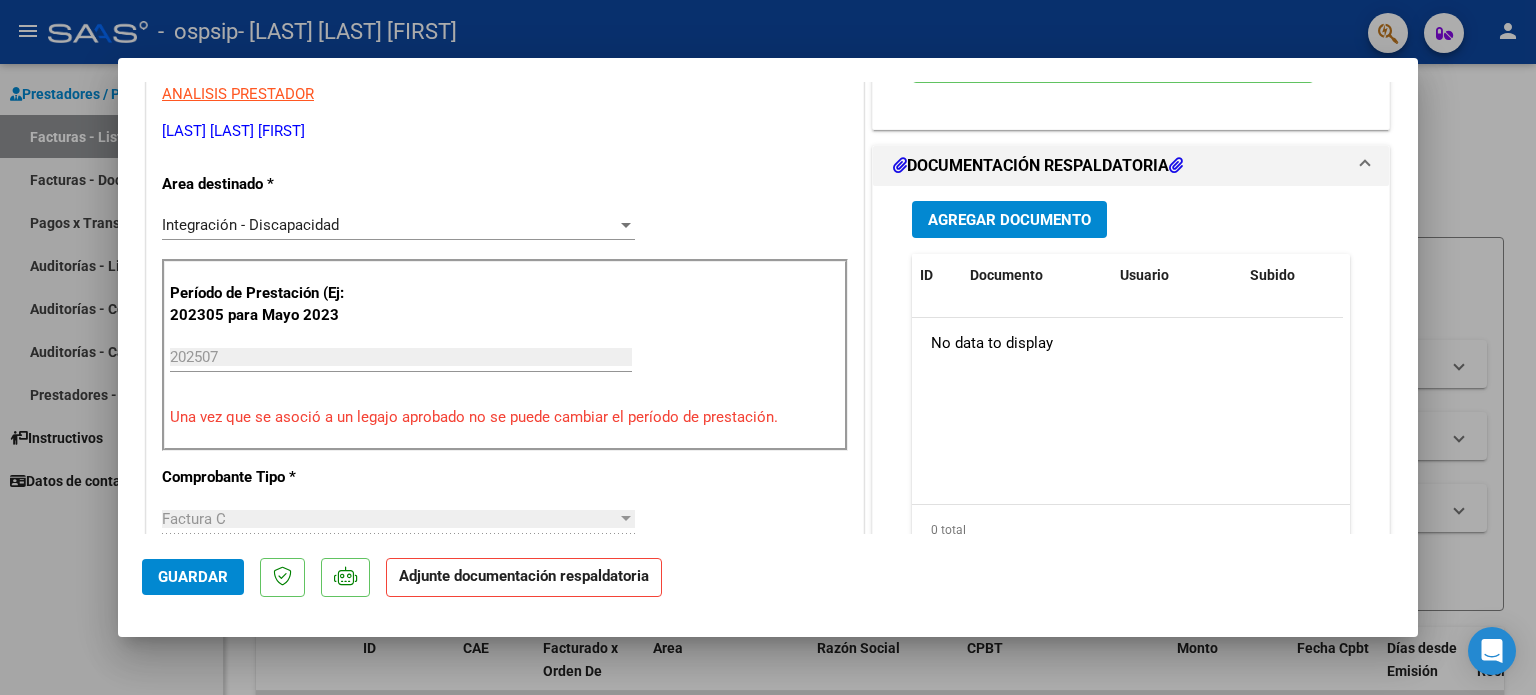 click on "Agregar Documento" at bounding box center [1009, 220] 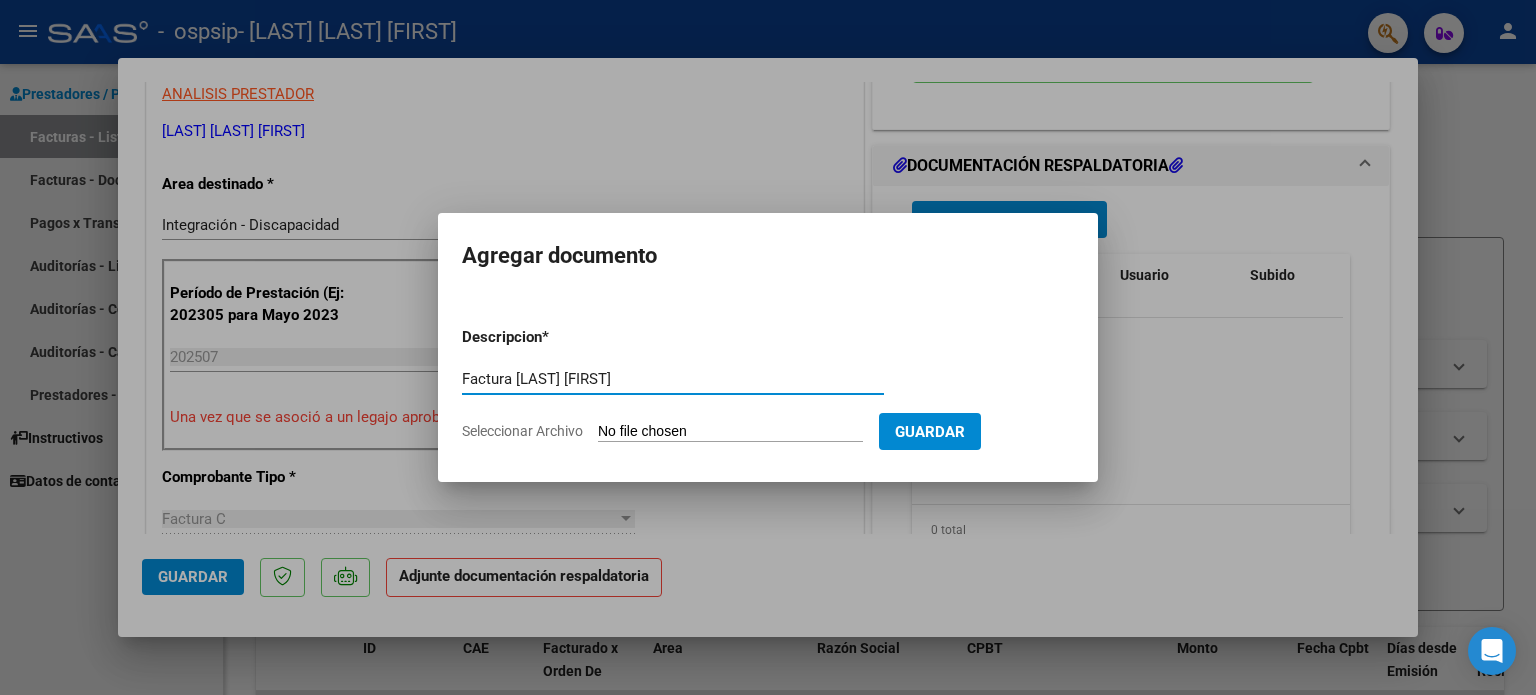 type on "Factura [LAST] [FIRST]" 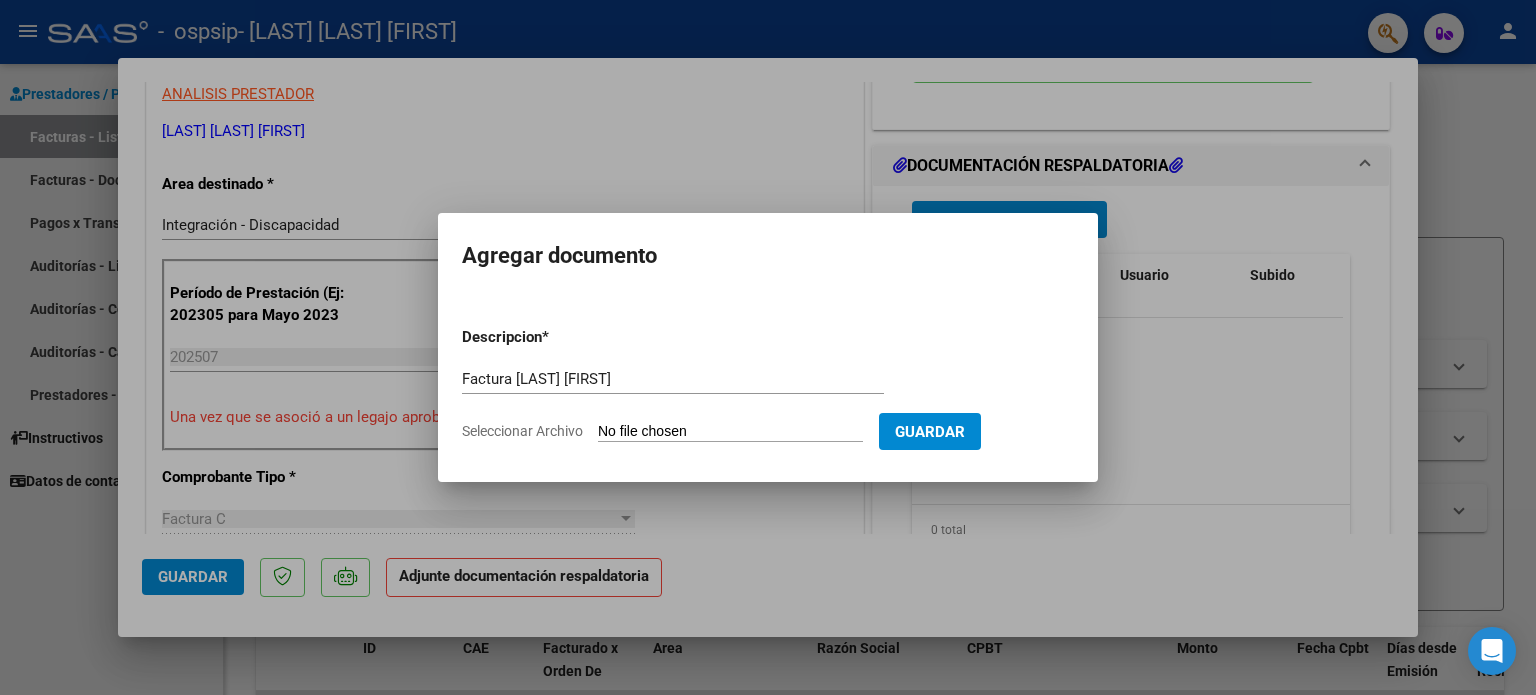 type on "C:\fakepath\Factura [FIRST] [LAST] [FIRST].pdf" 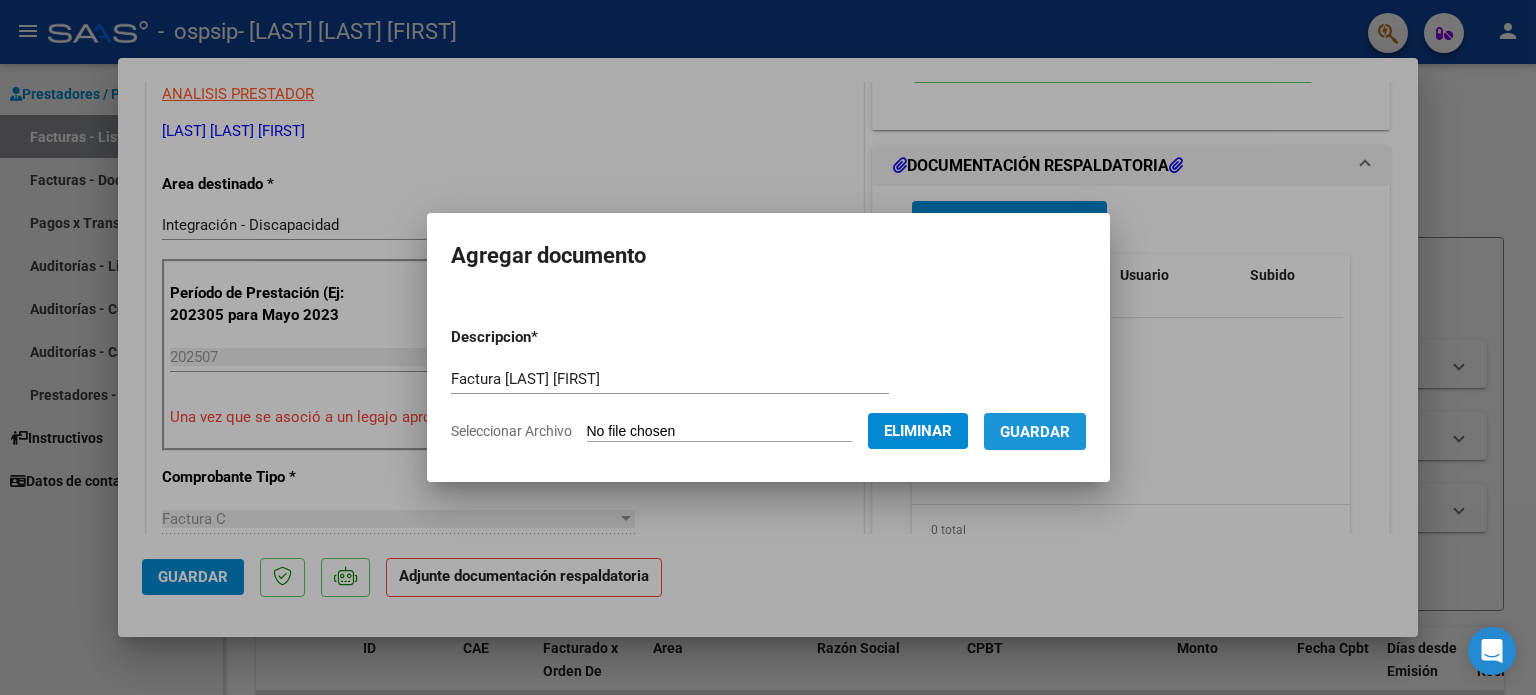 click on "Guardar" at bounding box center (1035, 432) 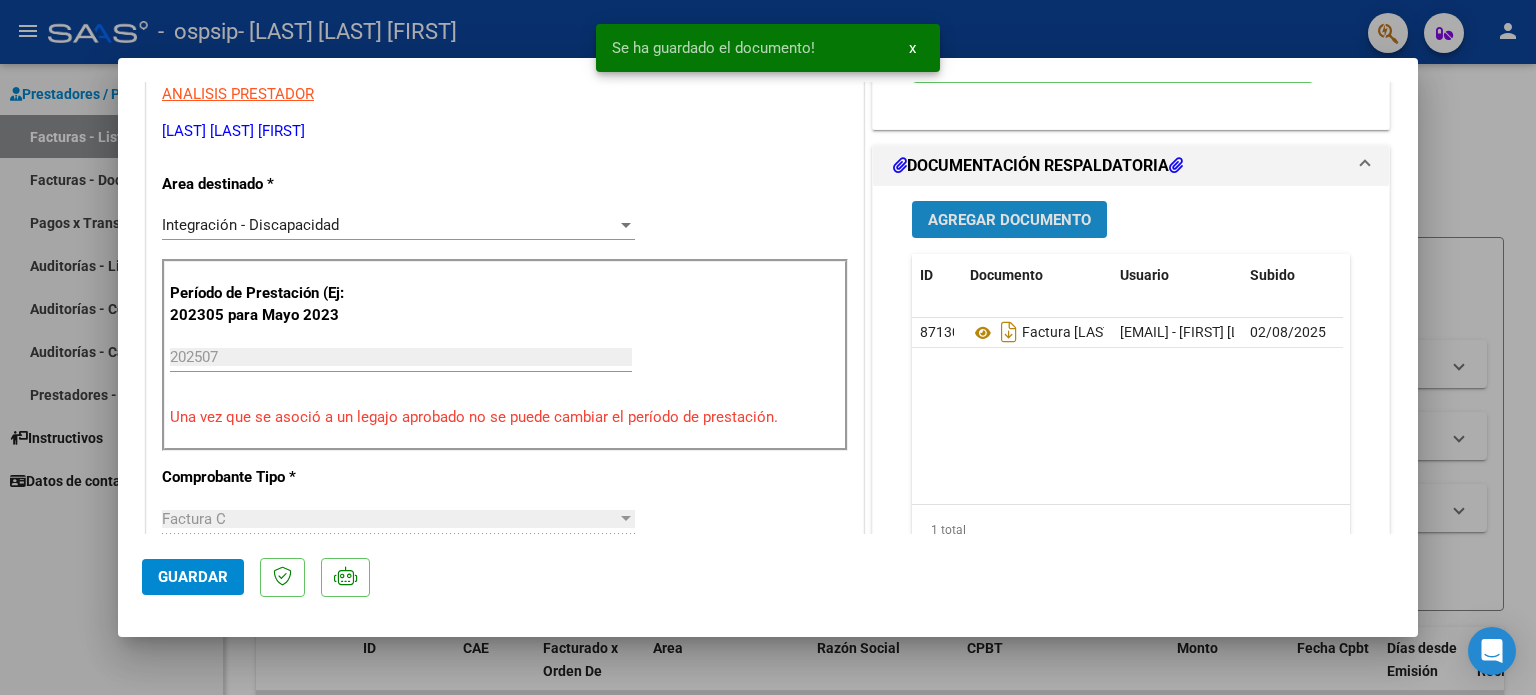 click on "Agregar Documento" at bounding box center (1009, 220) 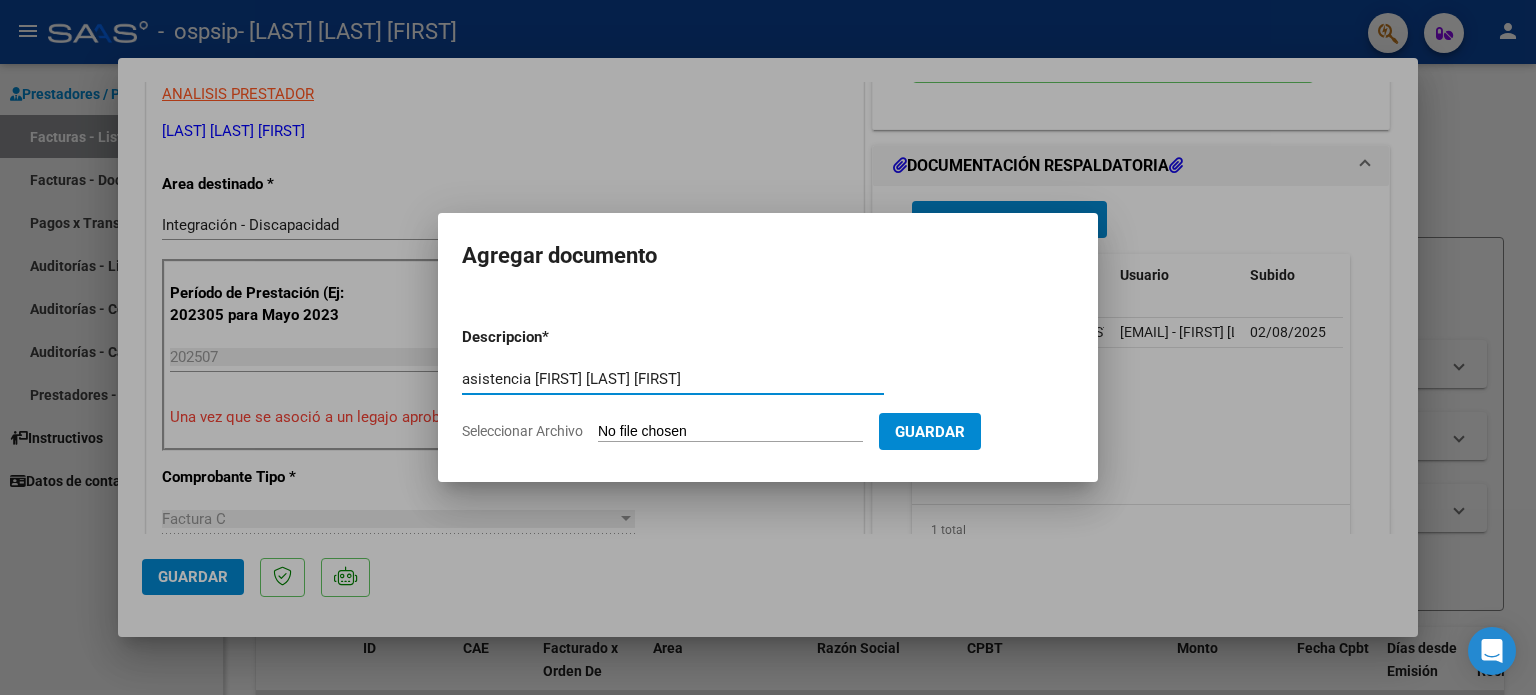 type on "asistencia [FIRST] [LAST] [FIRST]" 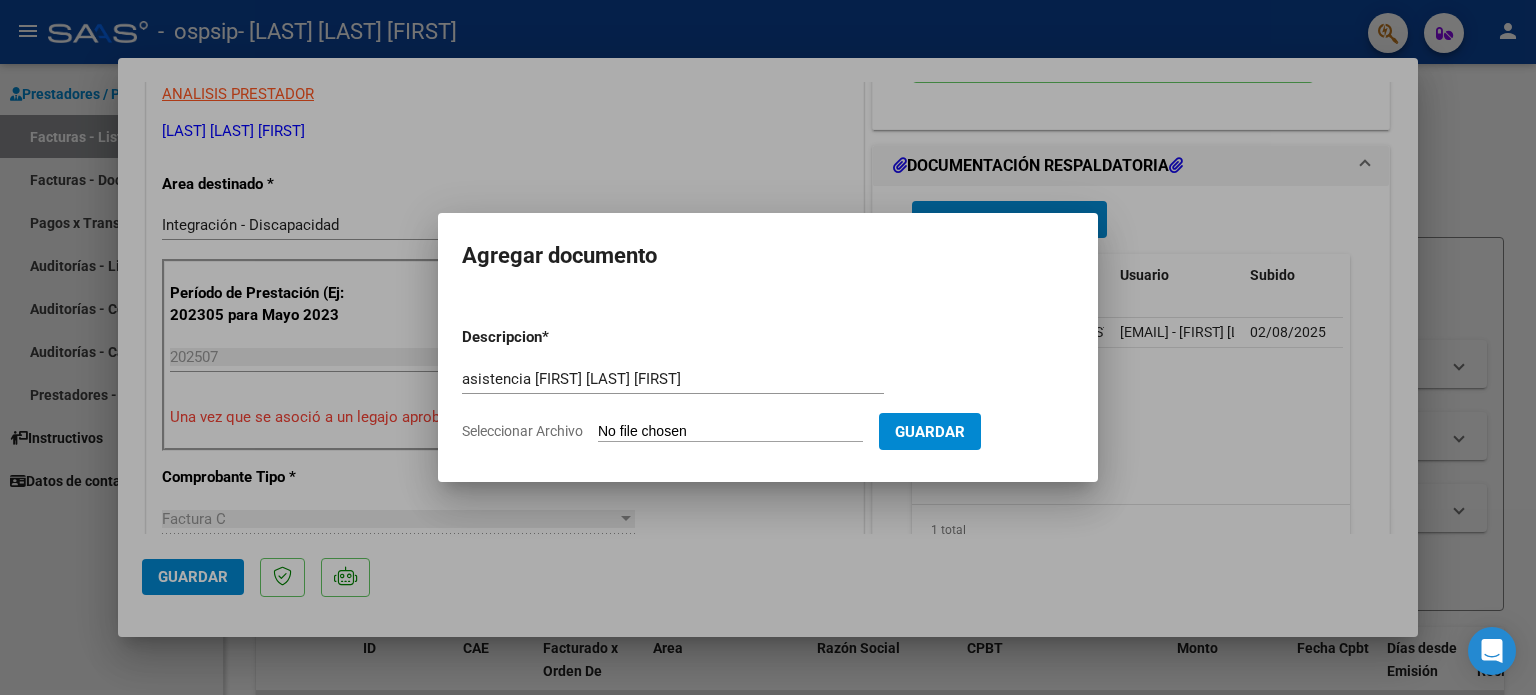 click on "Seleccionar Archivo" 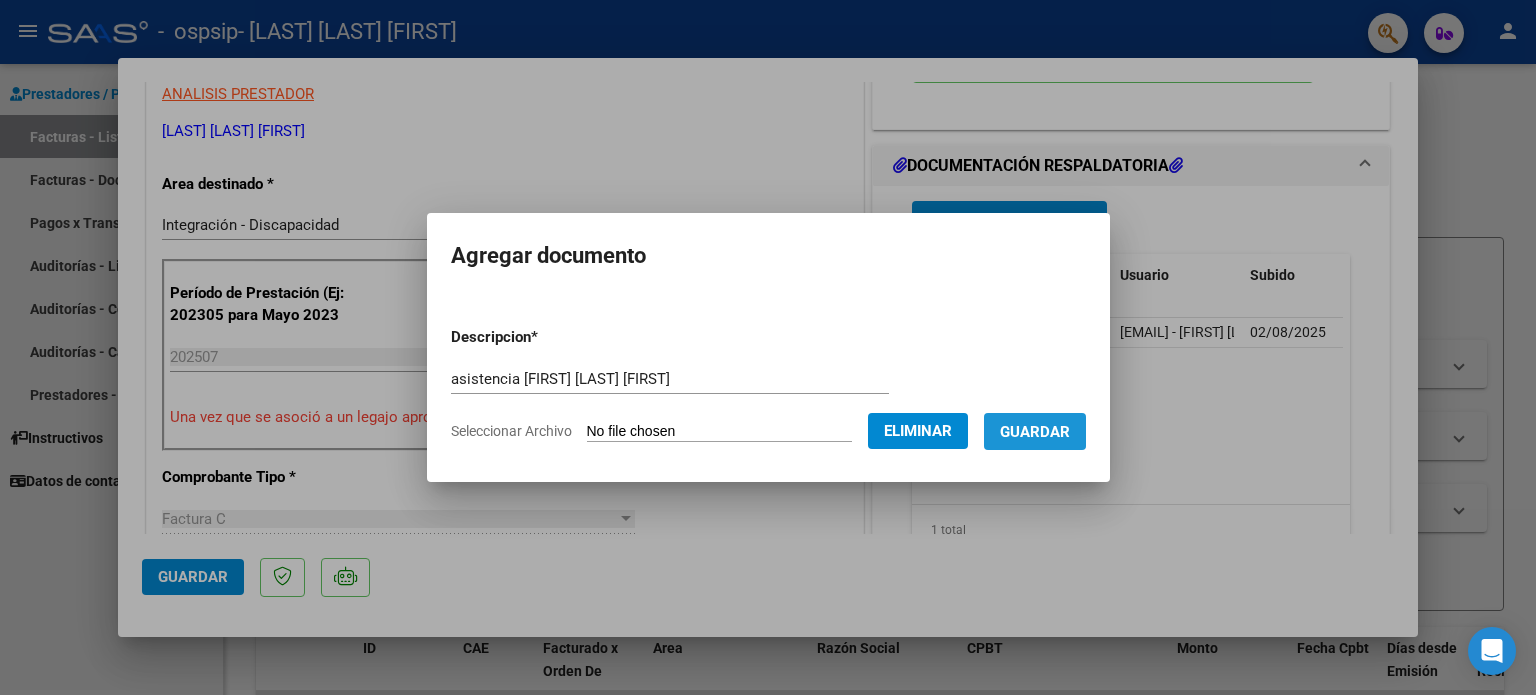 click on "Guardar" at bounding box center (1035, 432) 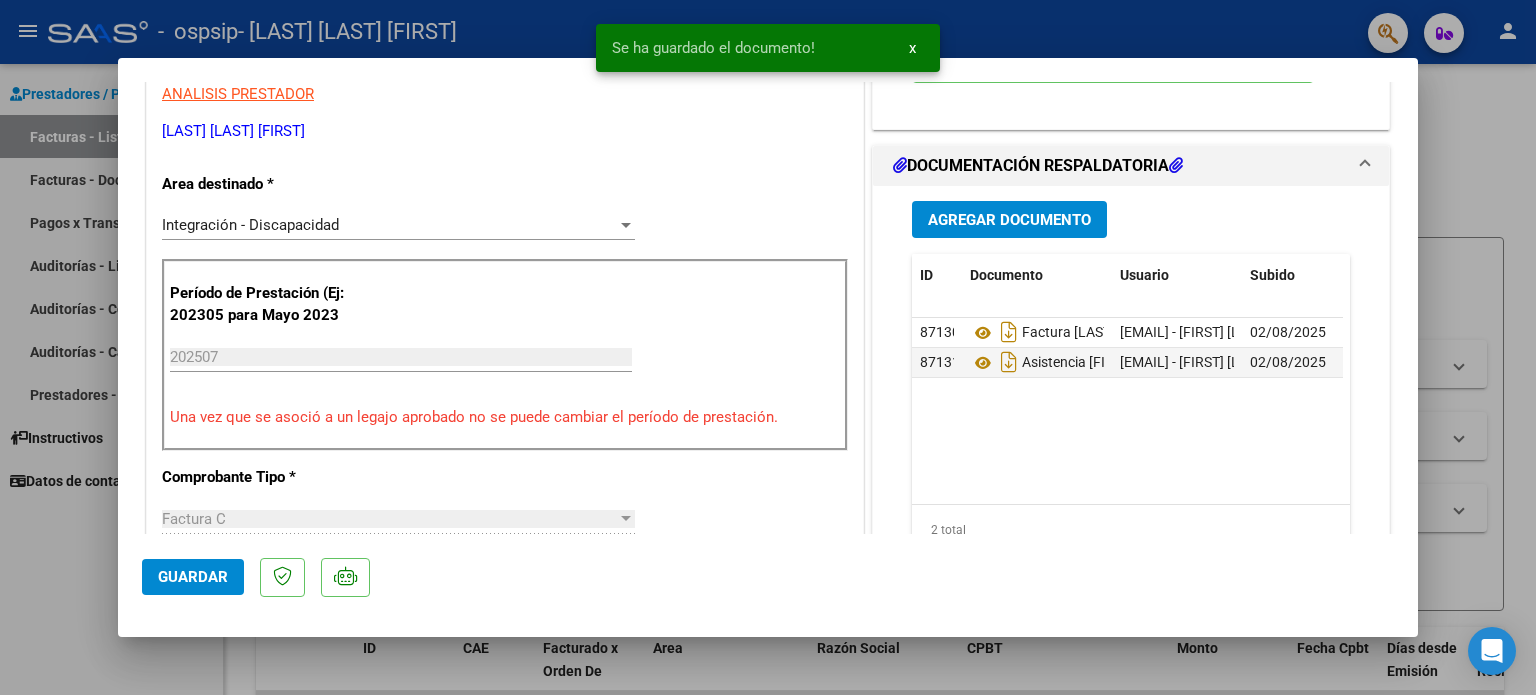drag, startPoint x: 1417, startPoint y: 272, endPoint x: 1416, endPoint y: 335, distance: 63.007935 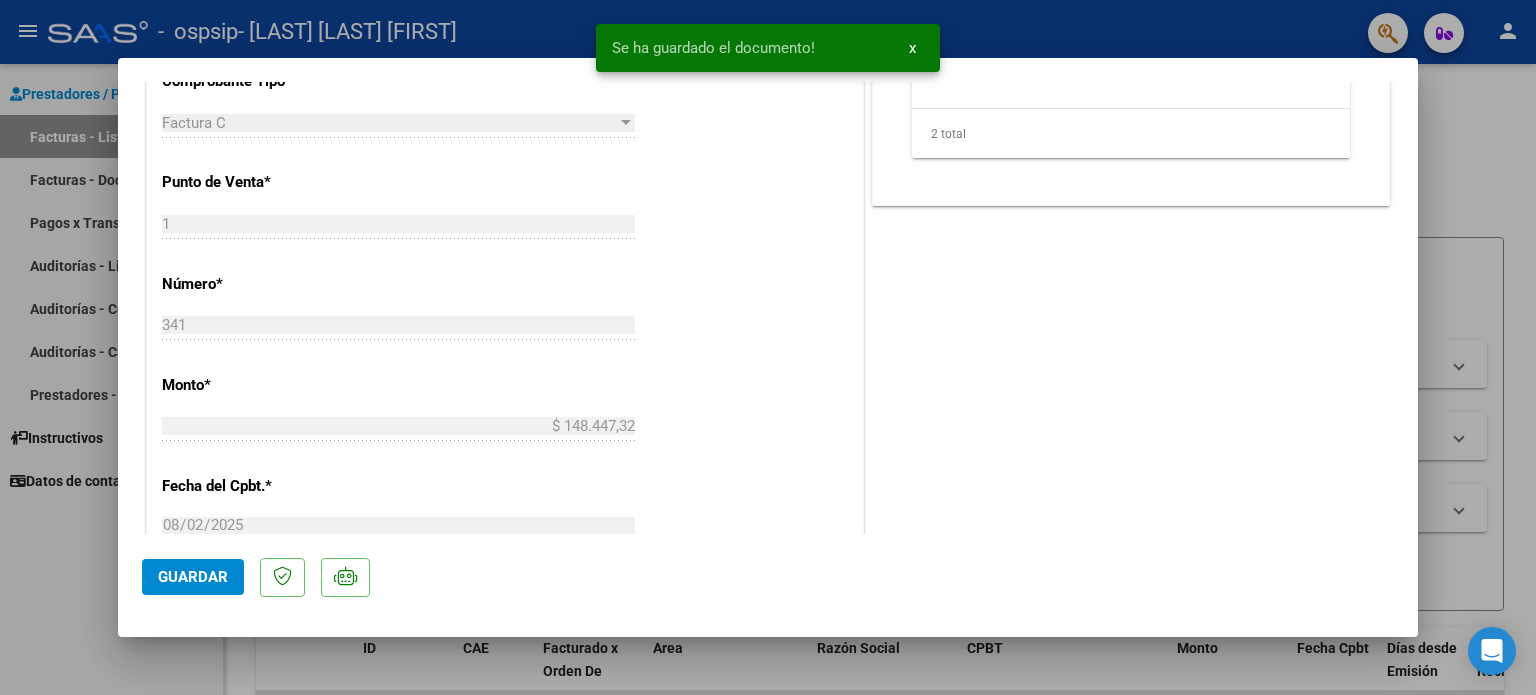scroll, scrollTop: 1336, scrollLeft: 0, axis: vertical 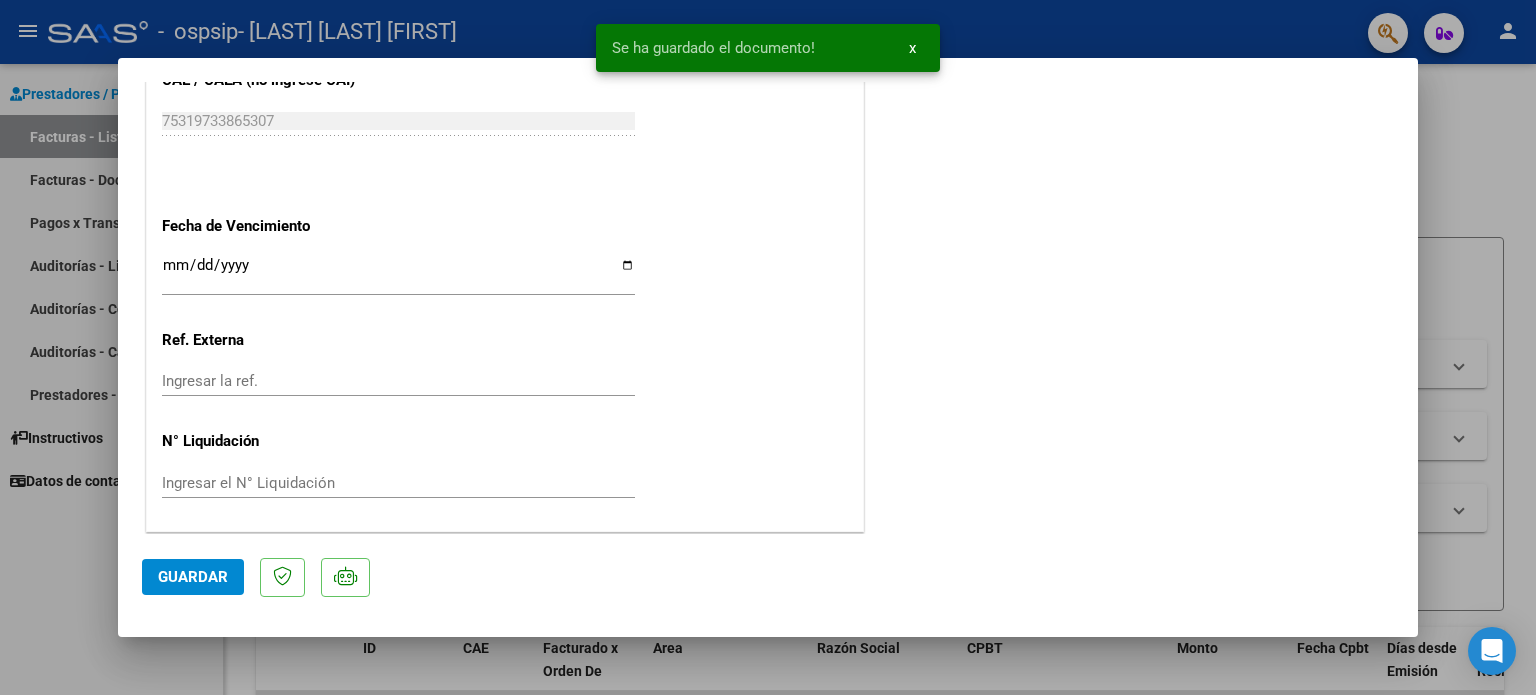 click on "COMPROBANTE VER COMPROBANTE       ESTADO:   Recibida. En proceso de confirmacion/aceptac por la OS.     El comprobante fue leído exitosamente.  DATOS DEL COMPROBANTE CUIT  *   [CUIT] Ingresar CUIT  ANALISIS PRESTADOR  [LAST] [LAST] [FIRST]  ARCA Padrón  Area destinado * Integración - Discapacidad Seleccionar Area Período de Prestación (Ej: 202305 para Mayo 2023    202507 Ingrese el Período de Prestación como indica el ejemplo   Una vez que se asoció a un legajo aprobado no se puede cambiar el período de prestación.   Comprobante Tipo * Factura C Seleccionar Tipo Punto de Venta  *   1 Ingresar el Nro.  Número  *   341 Ingresar el Nro.  Monto  *   $ 148.447,32 Ingresar el monto  Fecha del Cpbt.  *   2025-08-02 Ingresar la fecha  CAE / CAEA (no ingrese CAI)    75319733865307 Ingresar el CAE o CAEA (no ingrese CAI)  Fecha de Vencimiento    Ingresar la fecha  Ref. Externa    Ingresar la ref.  N° Liquidación    Ingresar el N° Liquidación  COMENTARIOS PREAPROBACIÓN PARA INTEGRACION 202507" at bounding box center (768, 308) 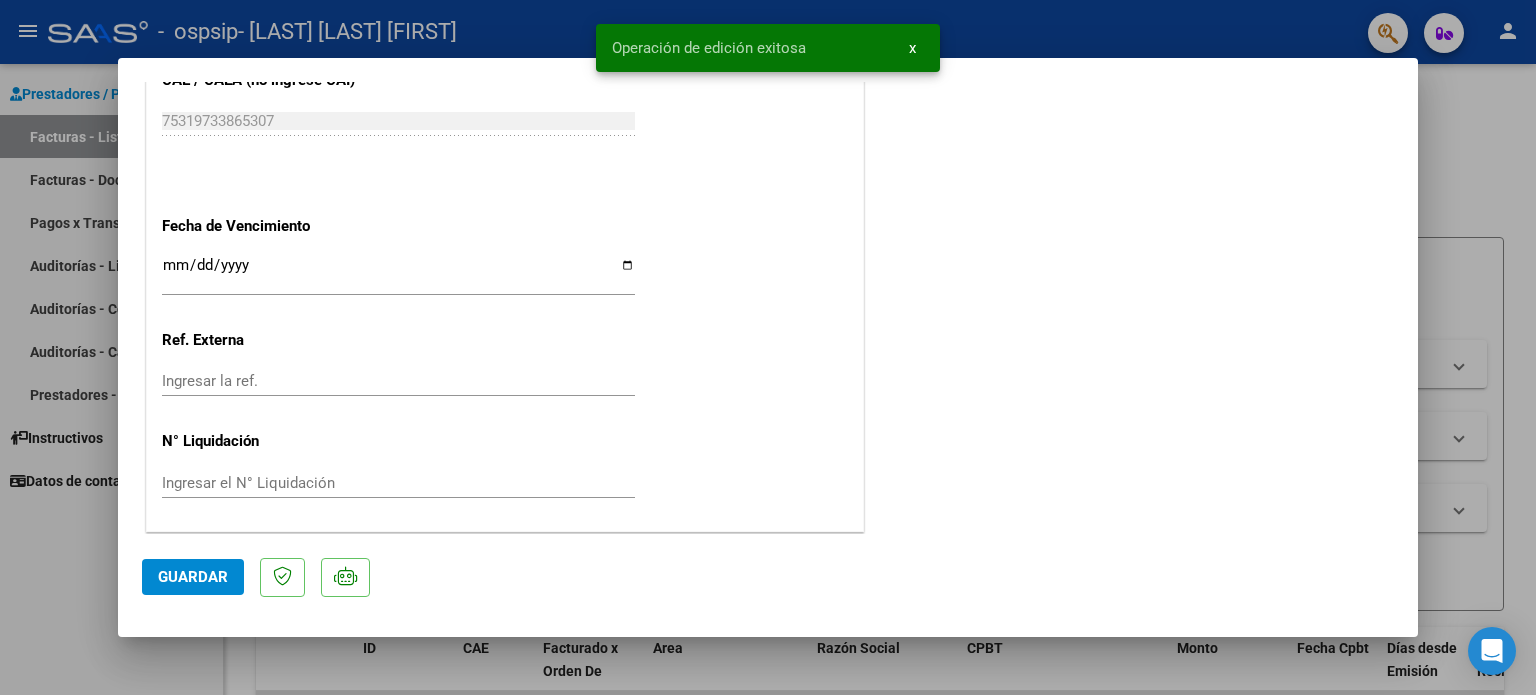 click at bounding box center [768, 347] 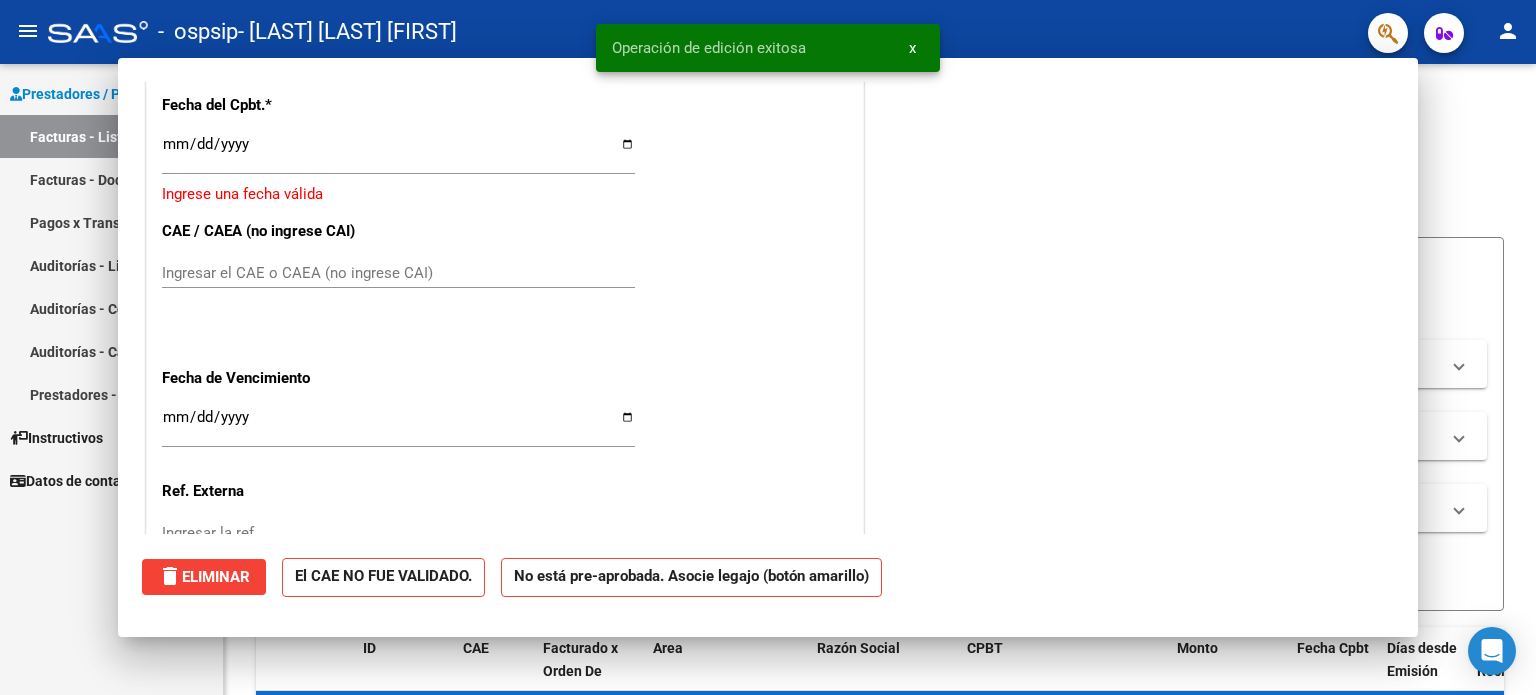 scroll, scrollTop: 0, scrollLeft: 0, axis: both 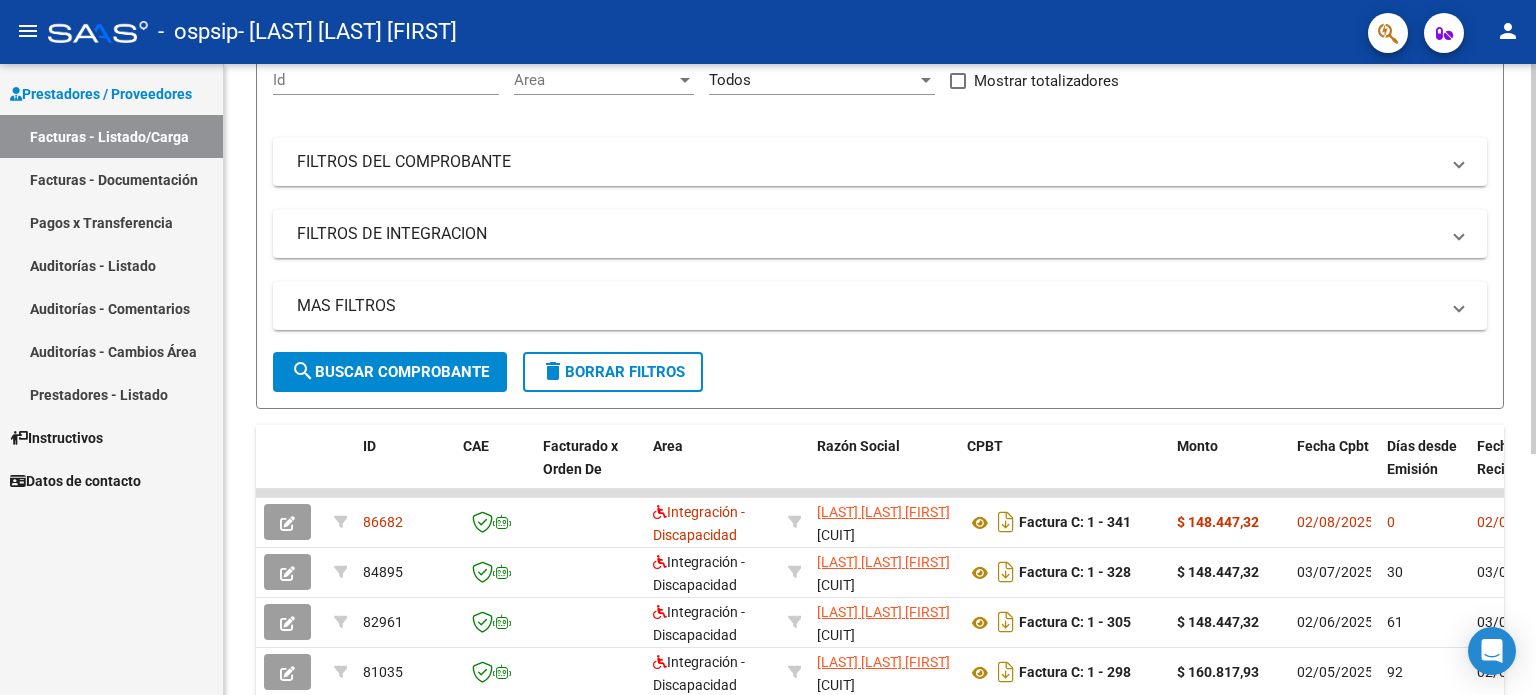 click 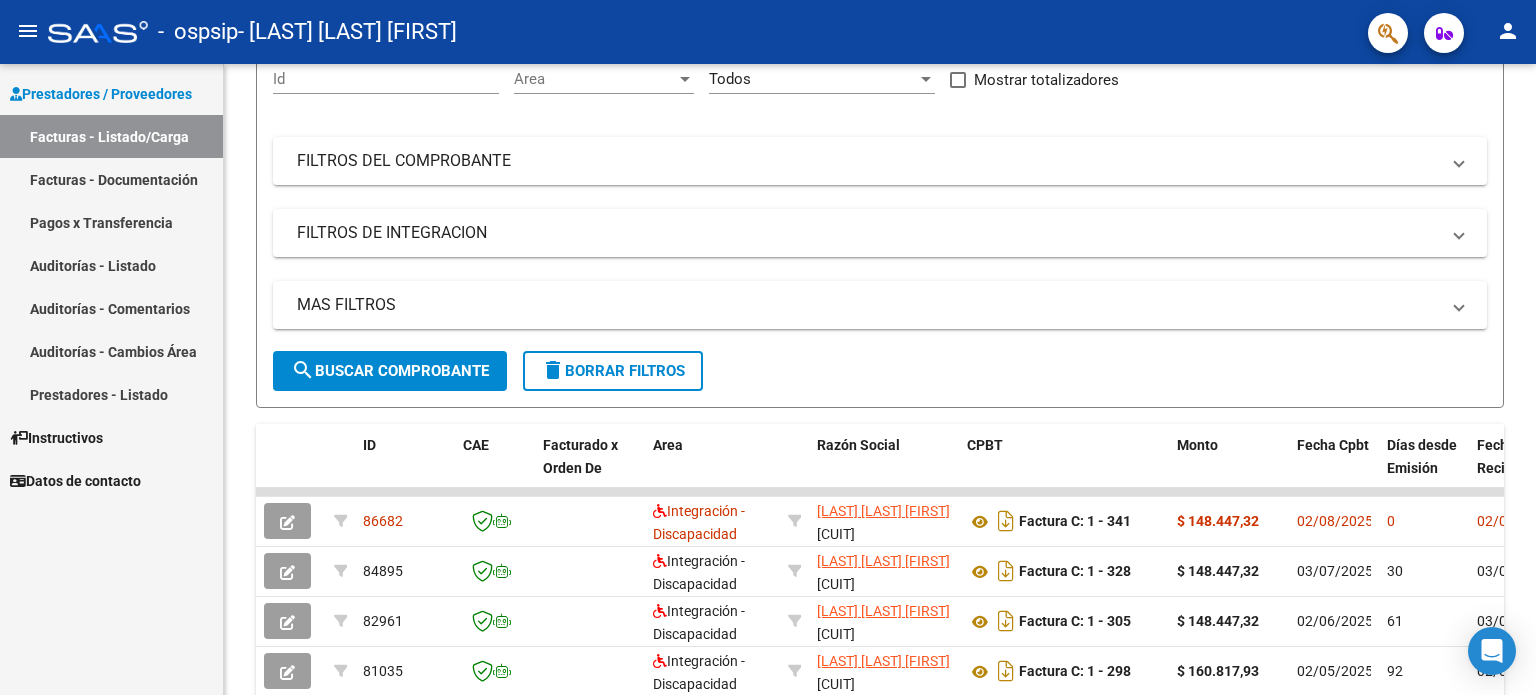 click on "Pagos x Transferencia" at bounding box center (111, 222) 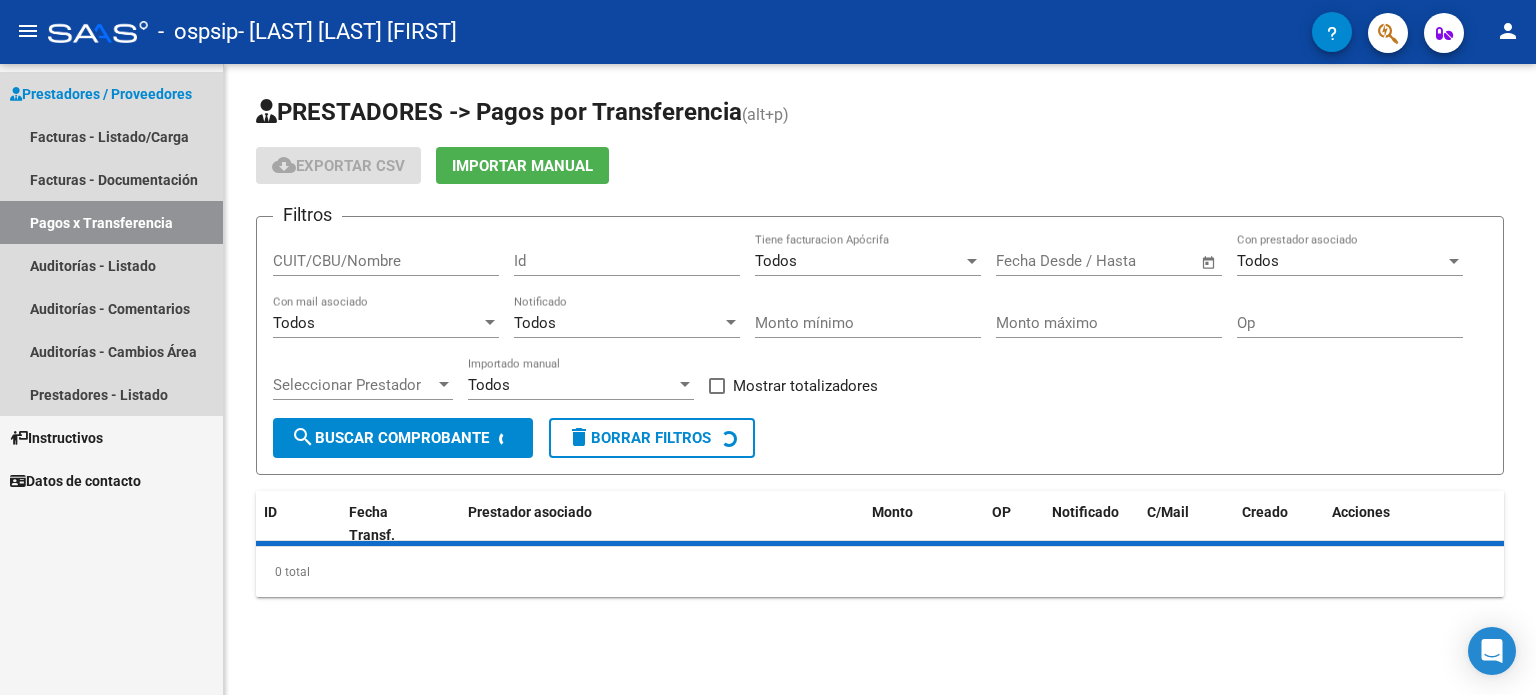 scroll, scrollTop: 0, scrollLeft: 0, axis: both 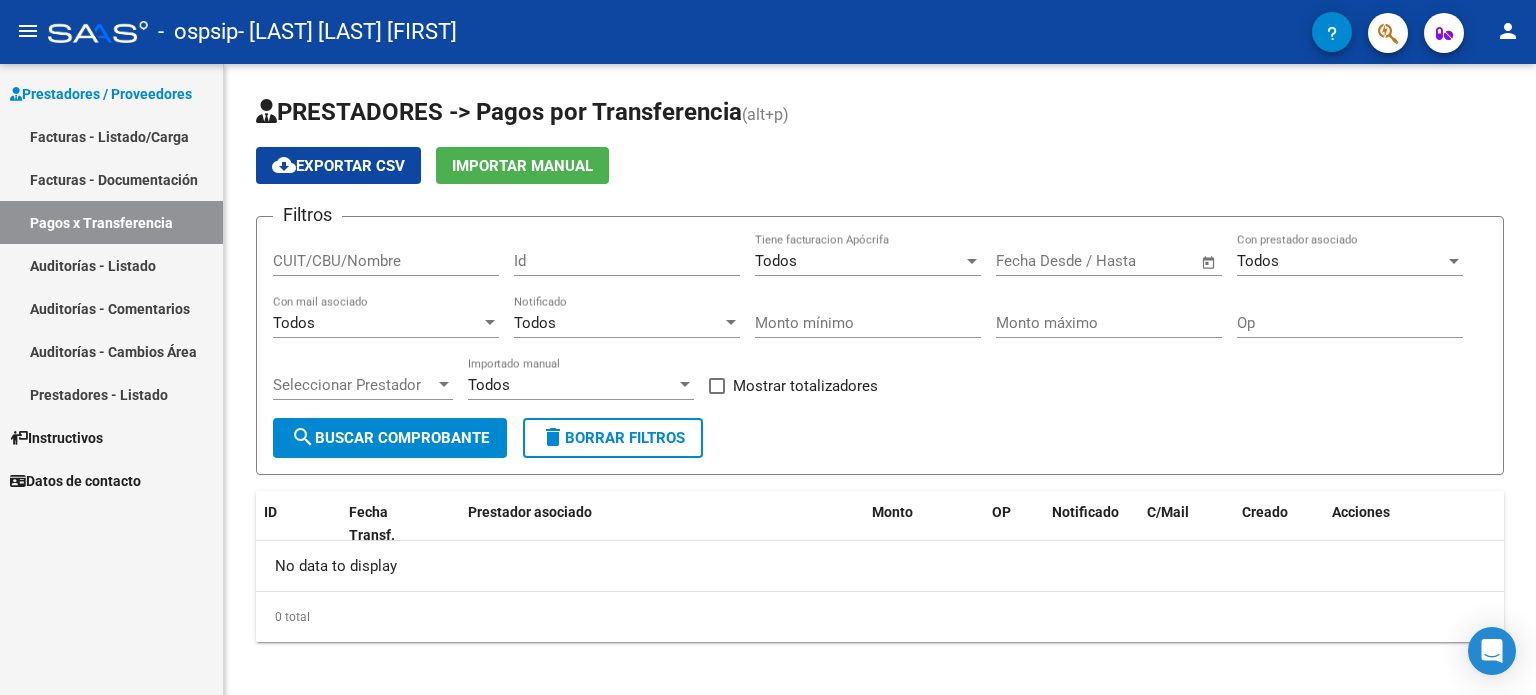 click on "Facturas - Documentación" at bounding box center [111, 179] 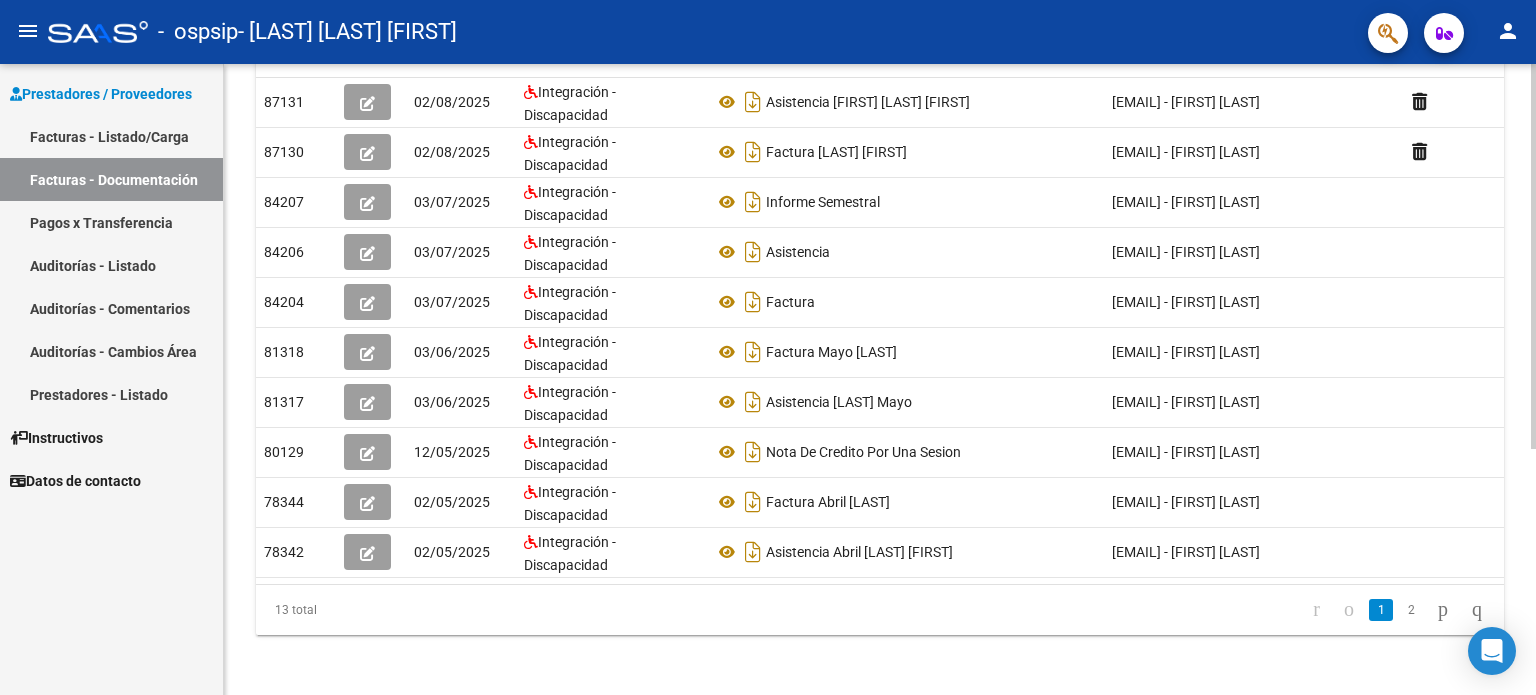 scroll, scrollTop: 0, scrollLeft: 0, axis: both 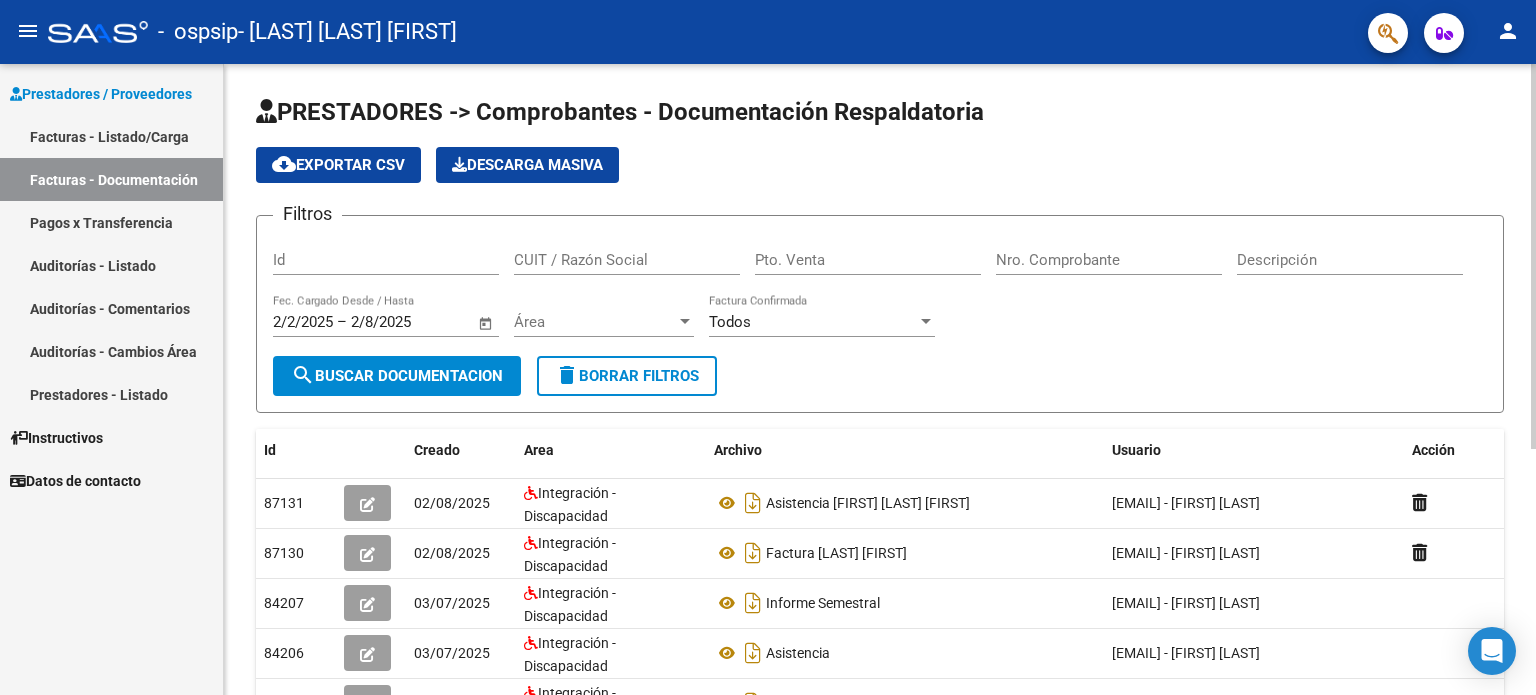 click 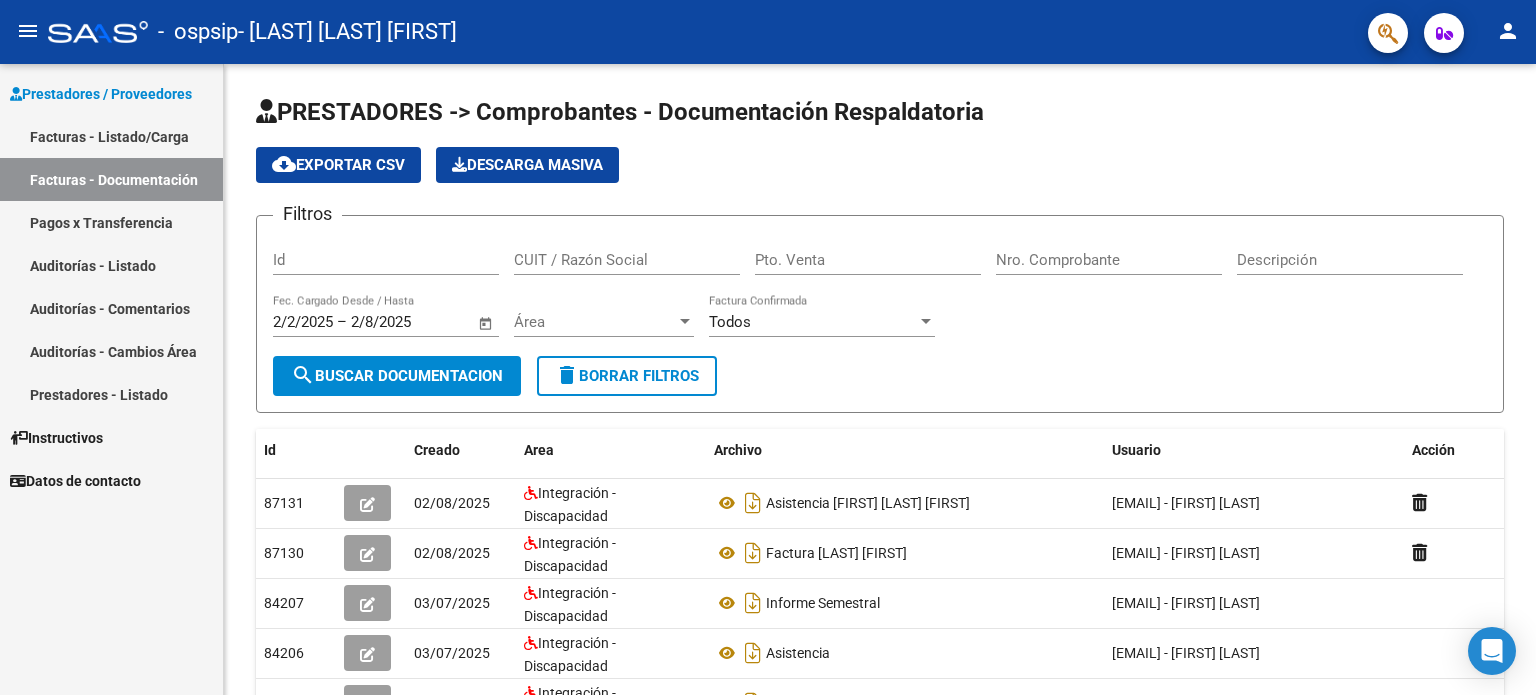 click on "Facturas - Listado/Carga" at bounding box center (111, 136) 